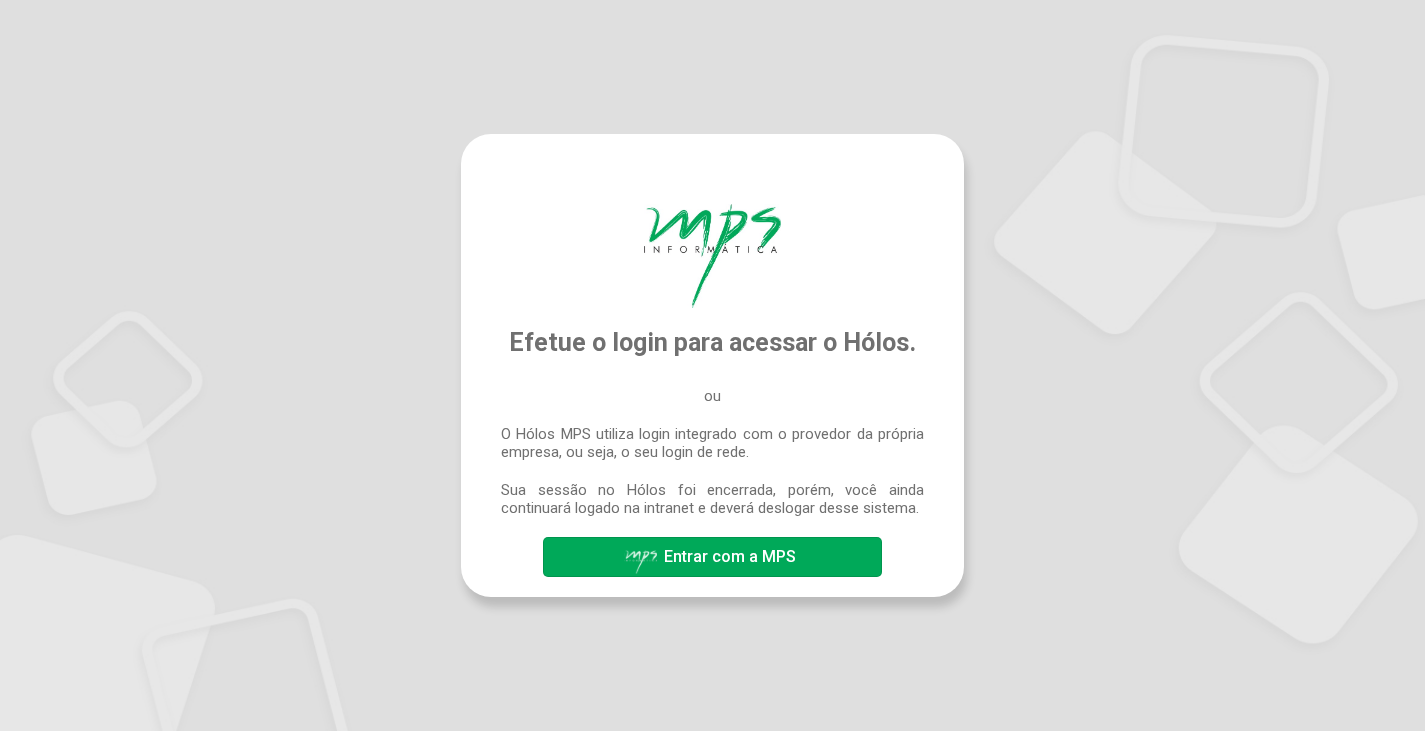 scroll, scrollTop: 0, scrollLeft: 0, axis: both 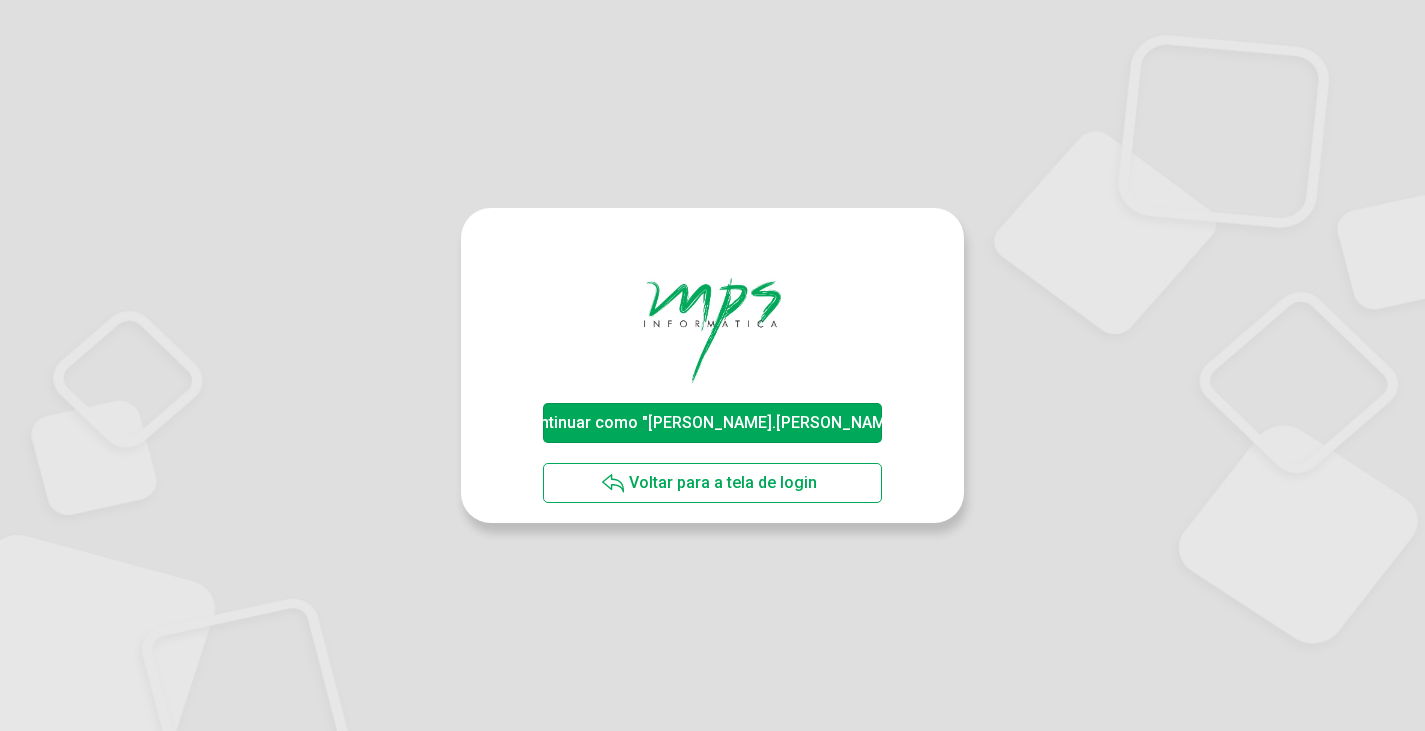 click on "Continuar como "[PERSON_NAME].[PERSON_NAME]"" at bounding box center (712, 422) 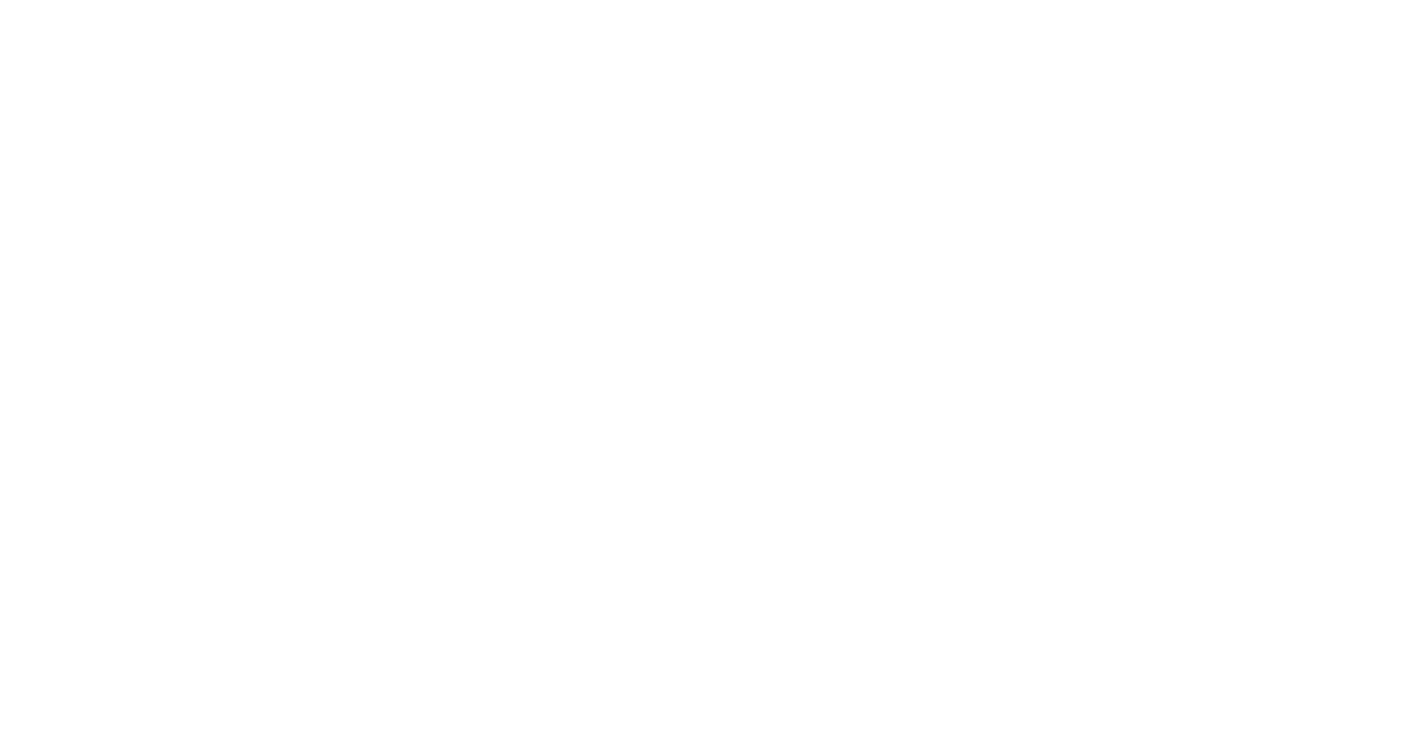 scroll, scrollTop: 0, scrollLeft: 0, axis: both 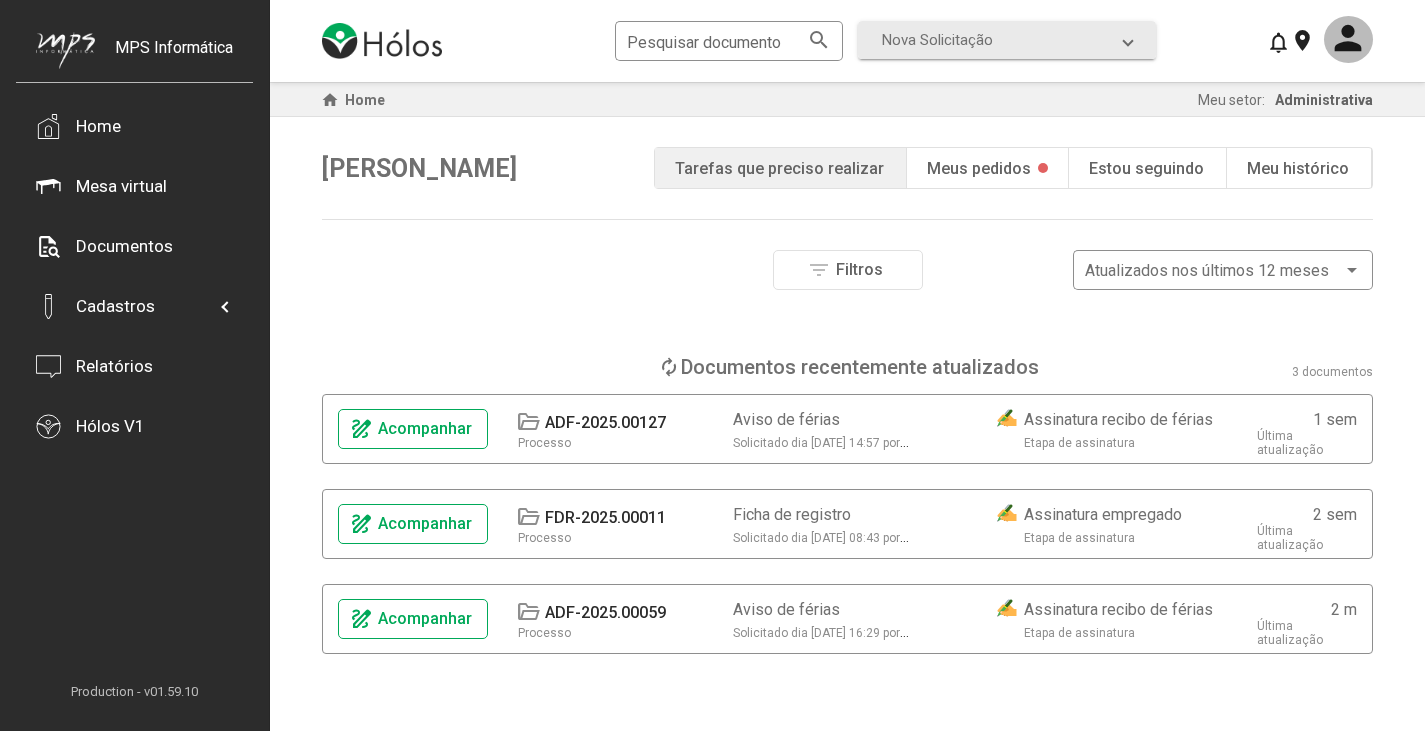 click on "[PERSON_NAME]" at bounding box center (419, 168) 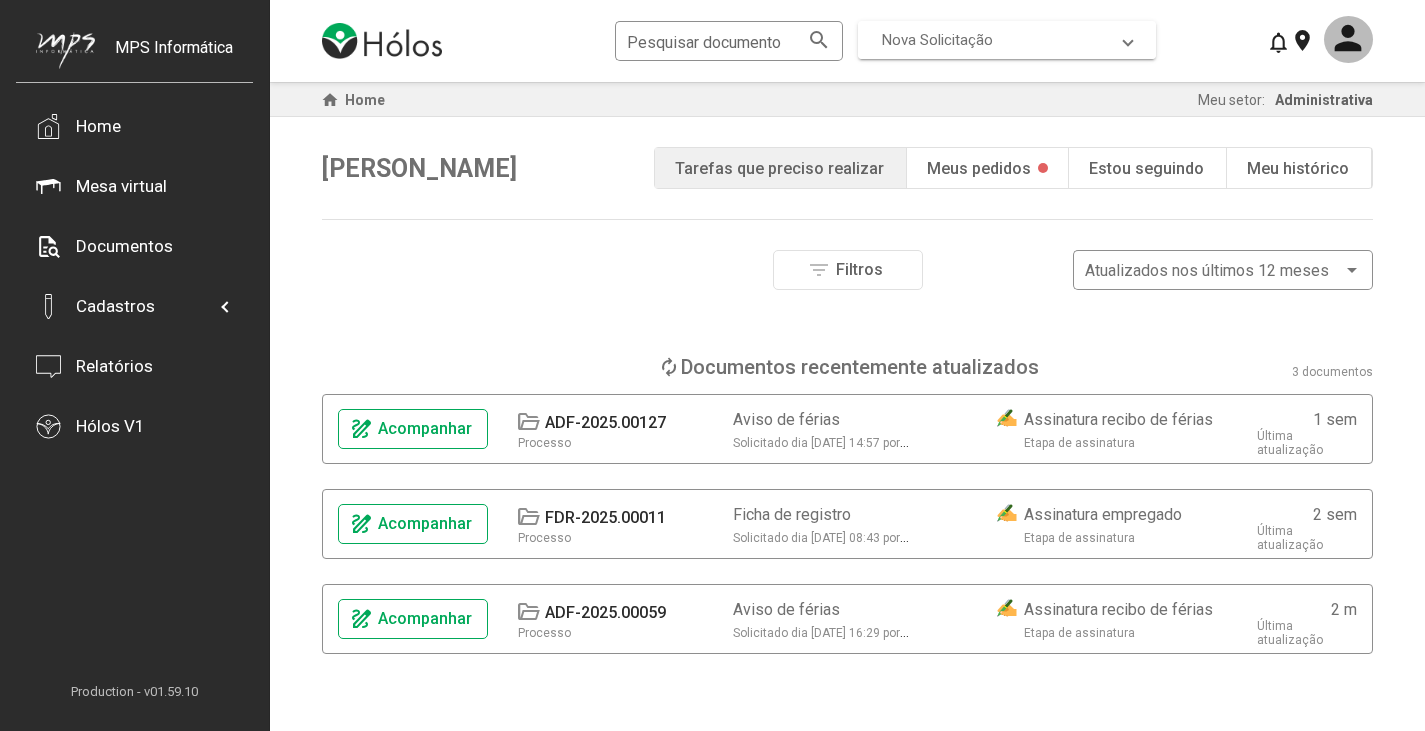 click on "Nova Solicitação" at bounding box center (1003, 40) 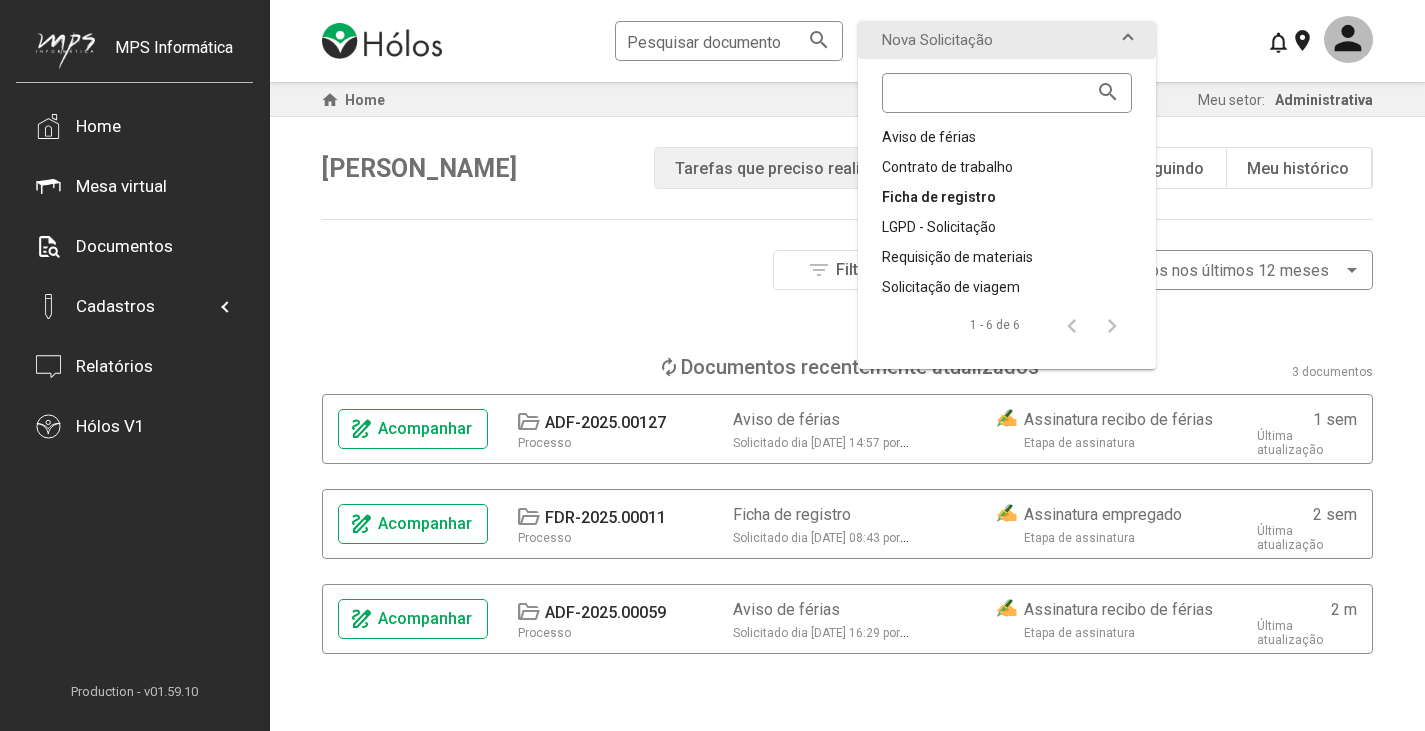 click on "Ficha de registro" at bounding box center [1007, 197] 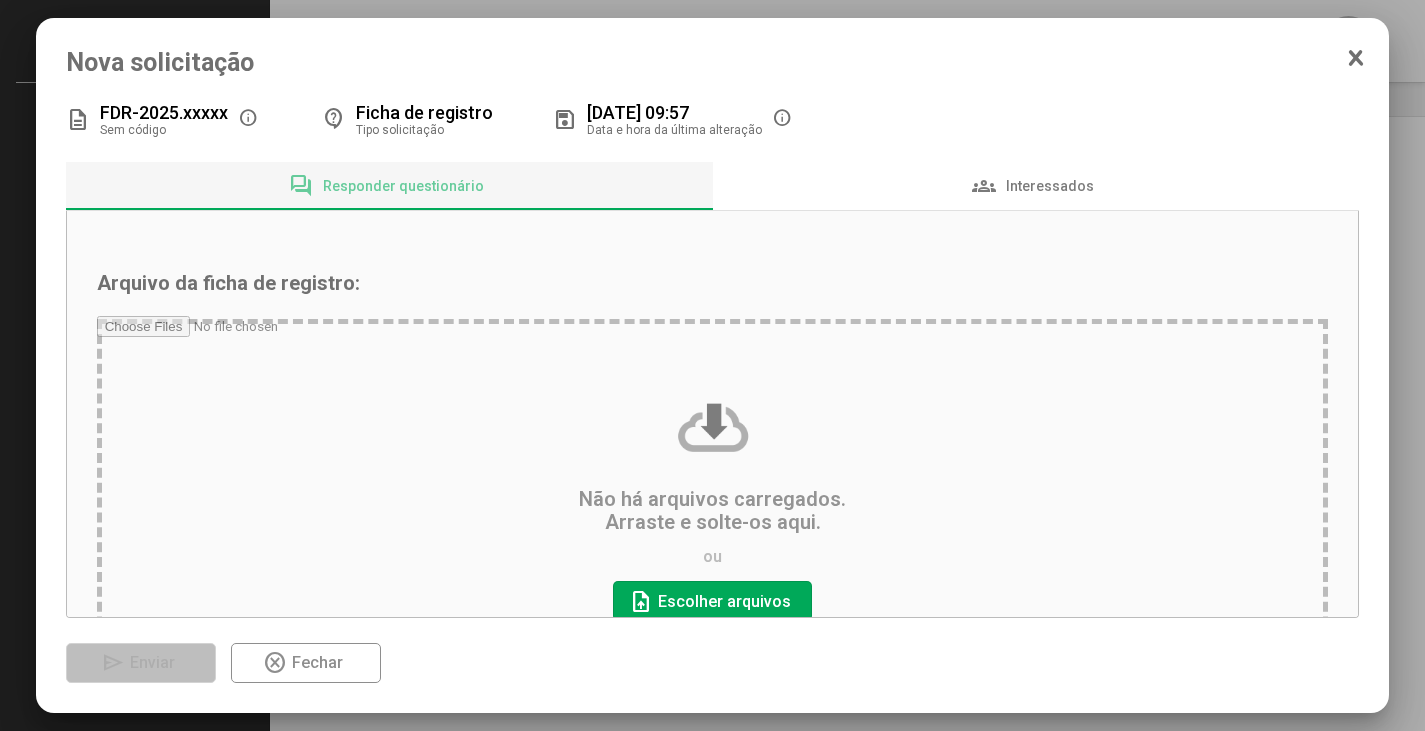 click at bounding box center (713, 506) 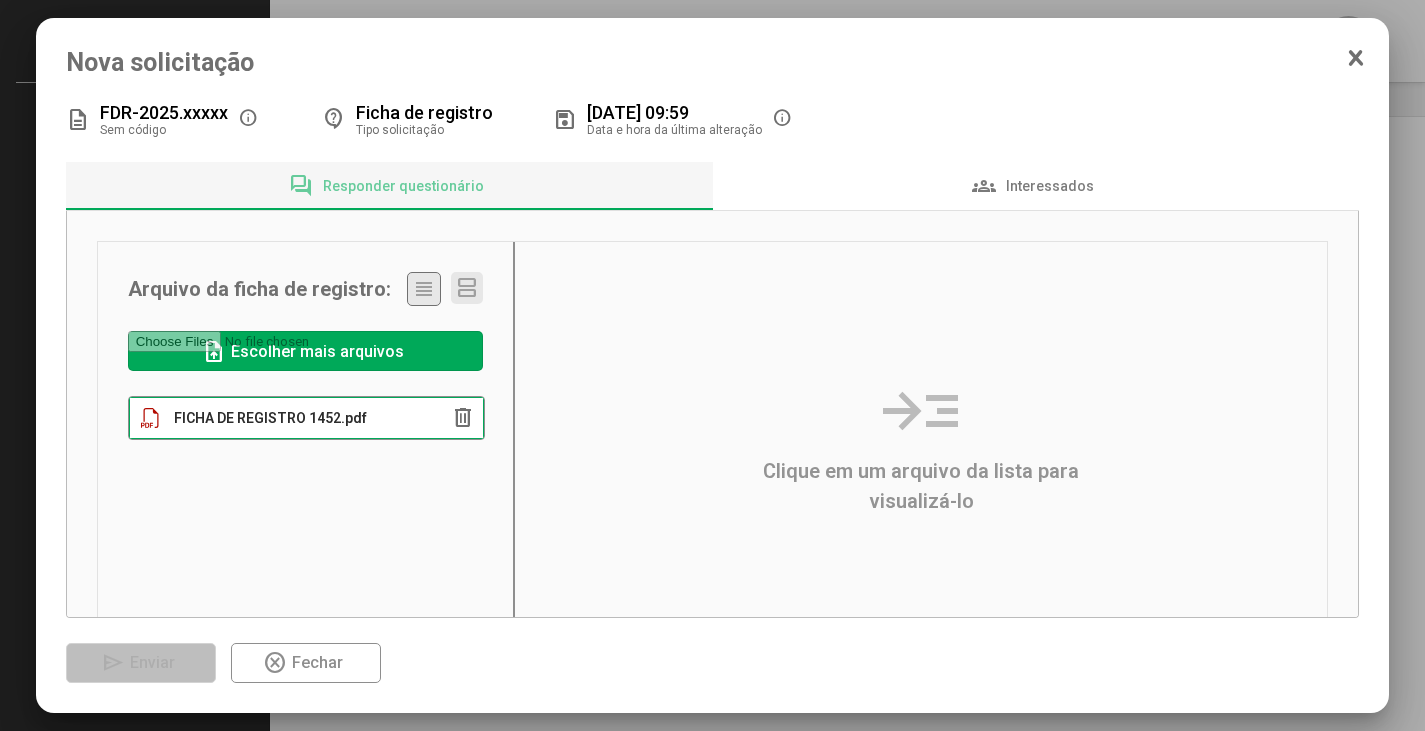 click on "FICHA DE REGISTRO 1452.pdf" at bounding box center (270, 418) 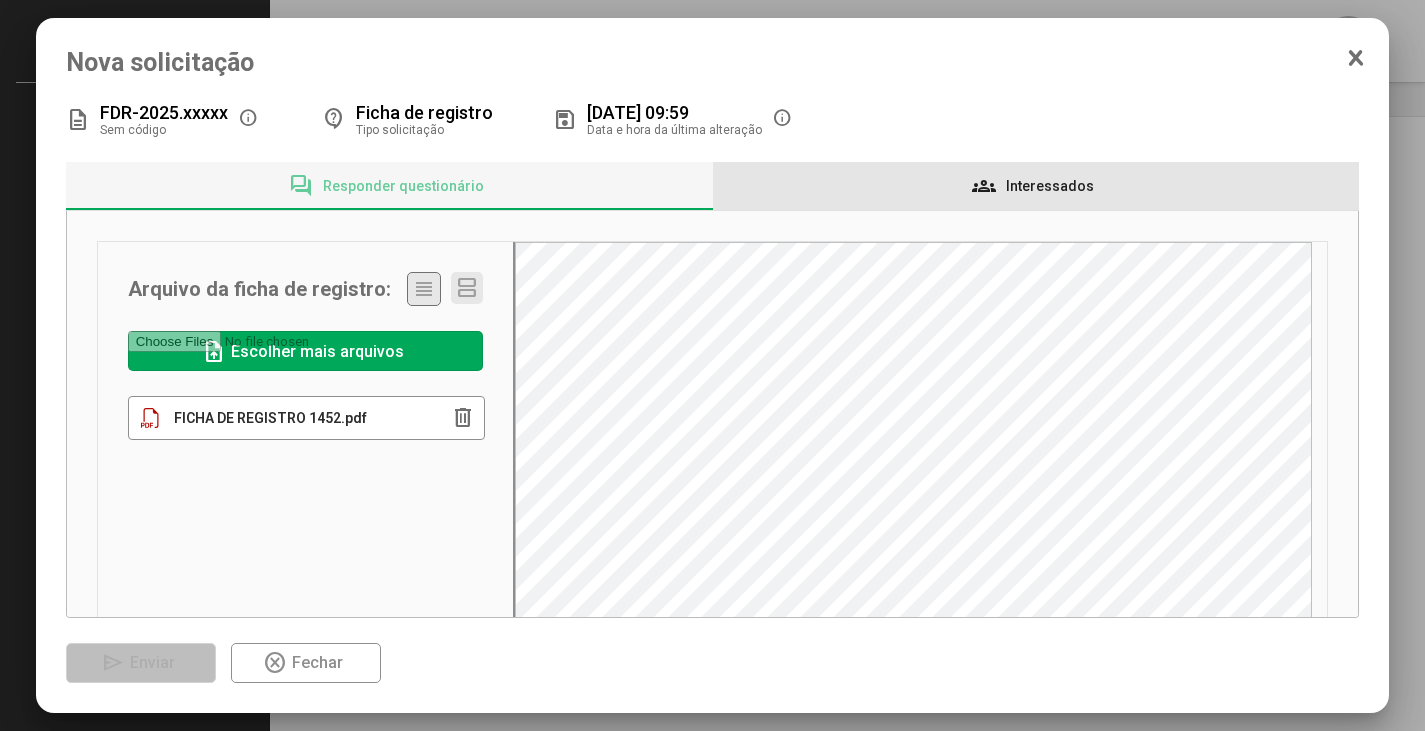 click on "groups  Interessados" at bounding box center (1036, 186) 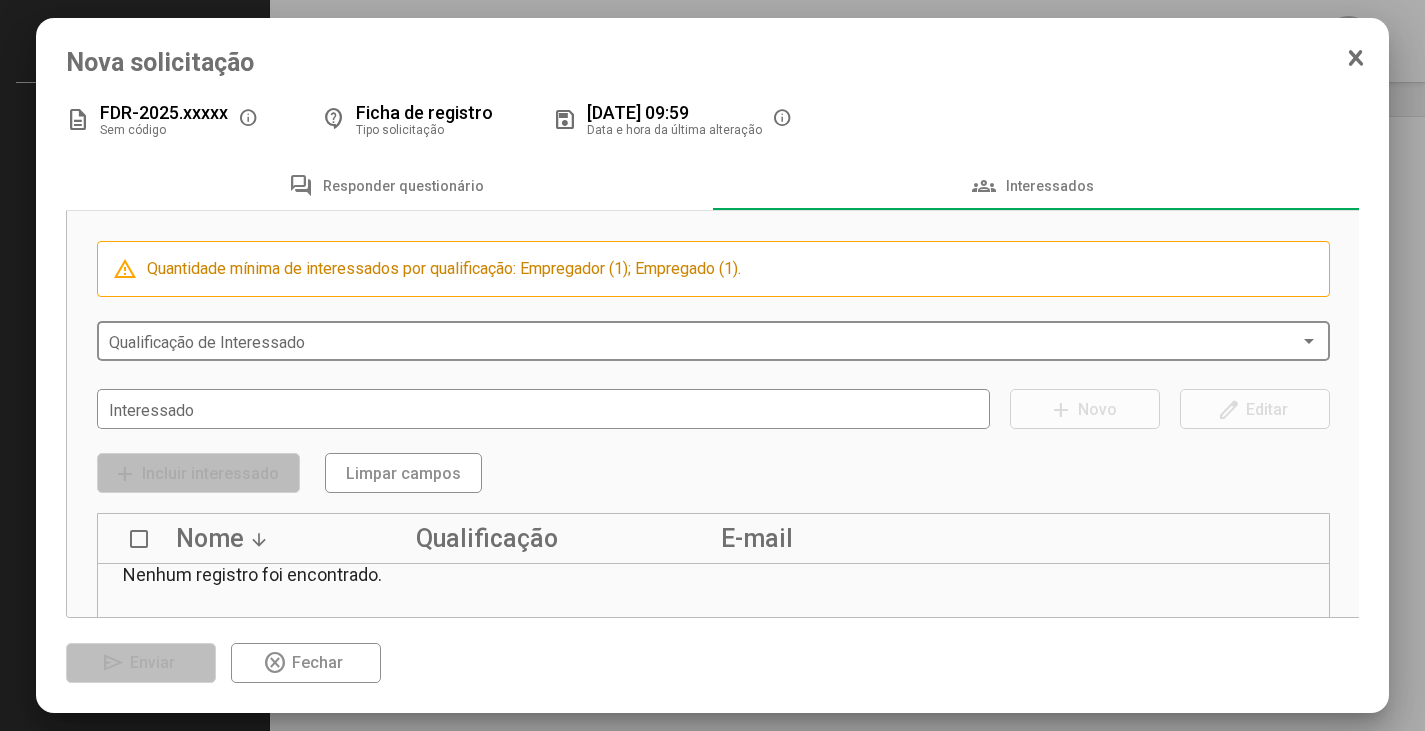 click at bounding box center (705, 342) 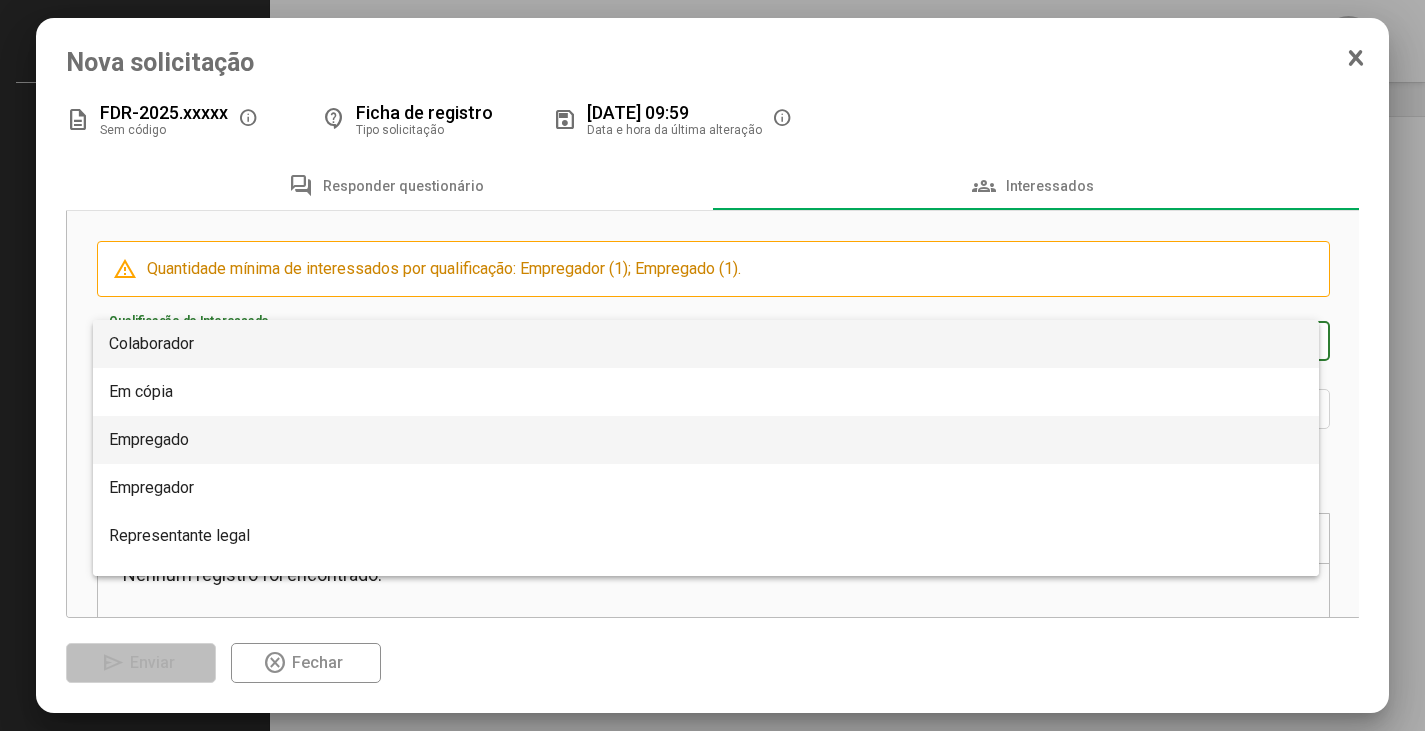 click on "Empregado" at bounding box center (149, 439) 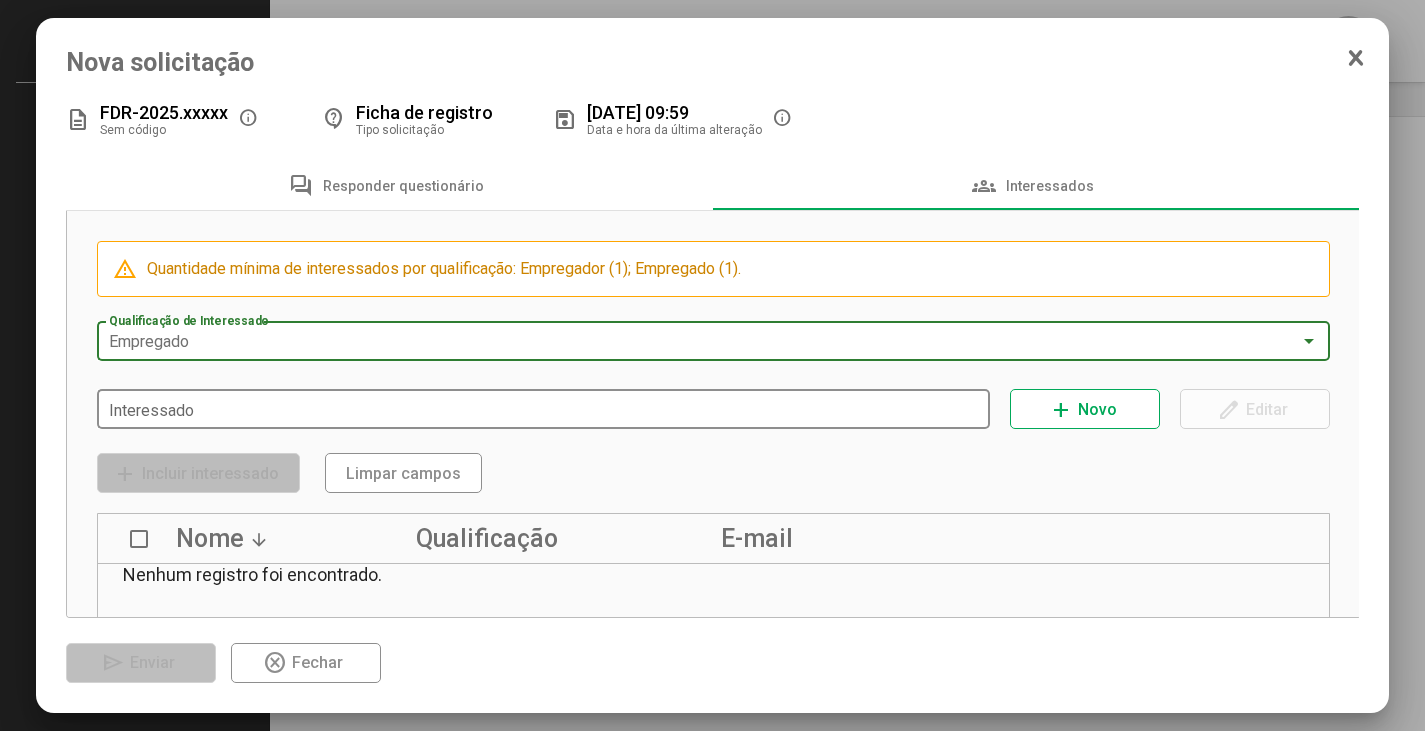 click on "Interessado" at bounding box center (544, 410) 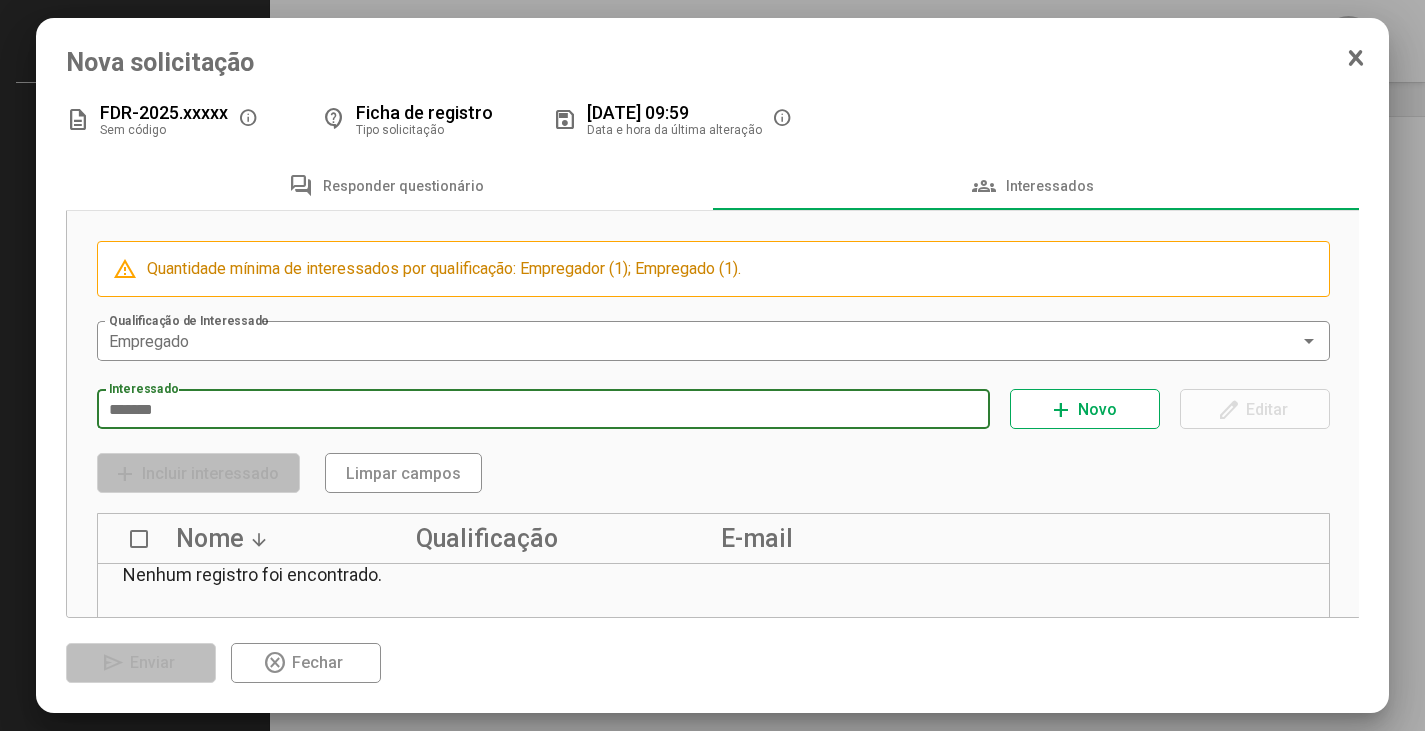 type on "*******" 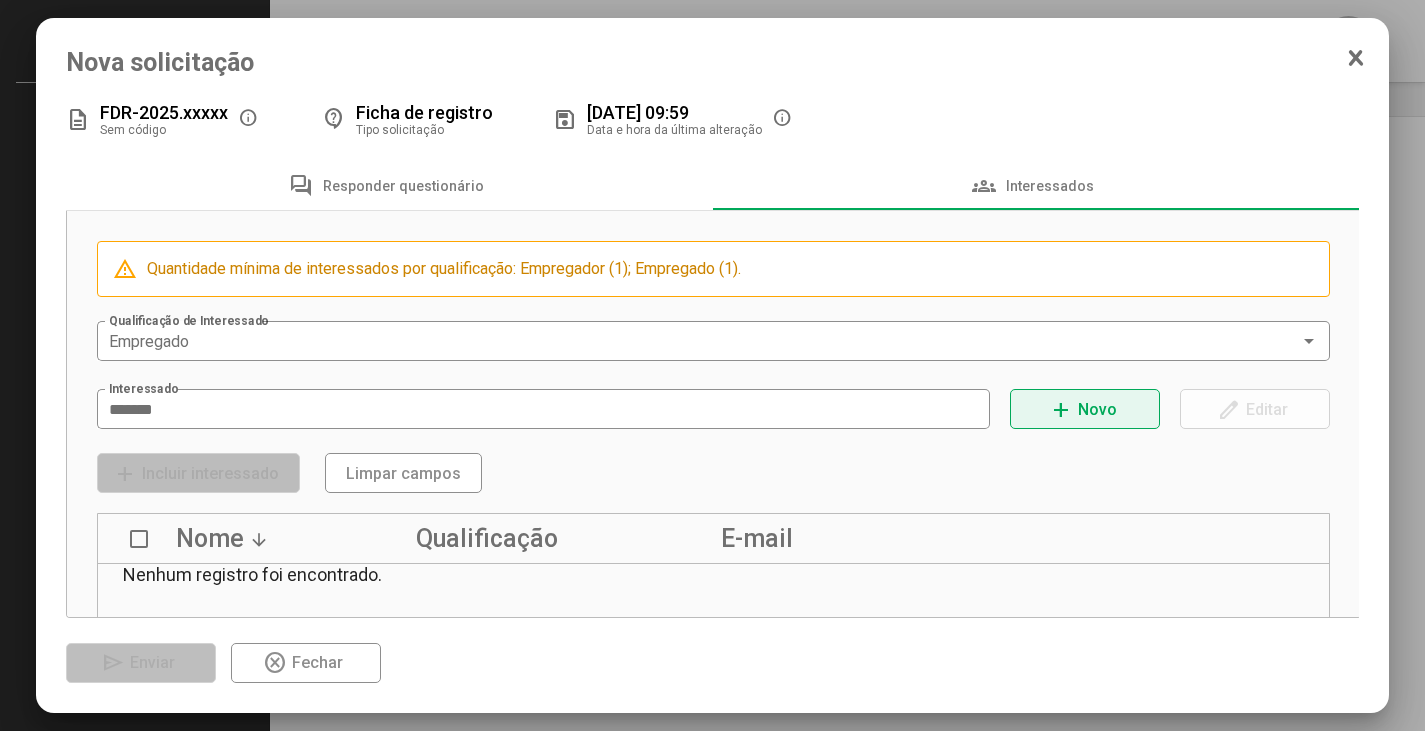 click on "add  Novo" at bounding box center [1085, 409] 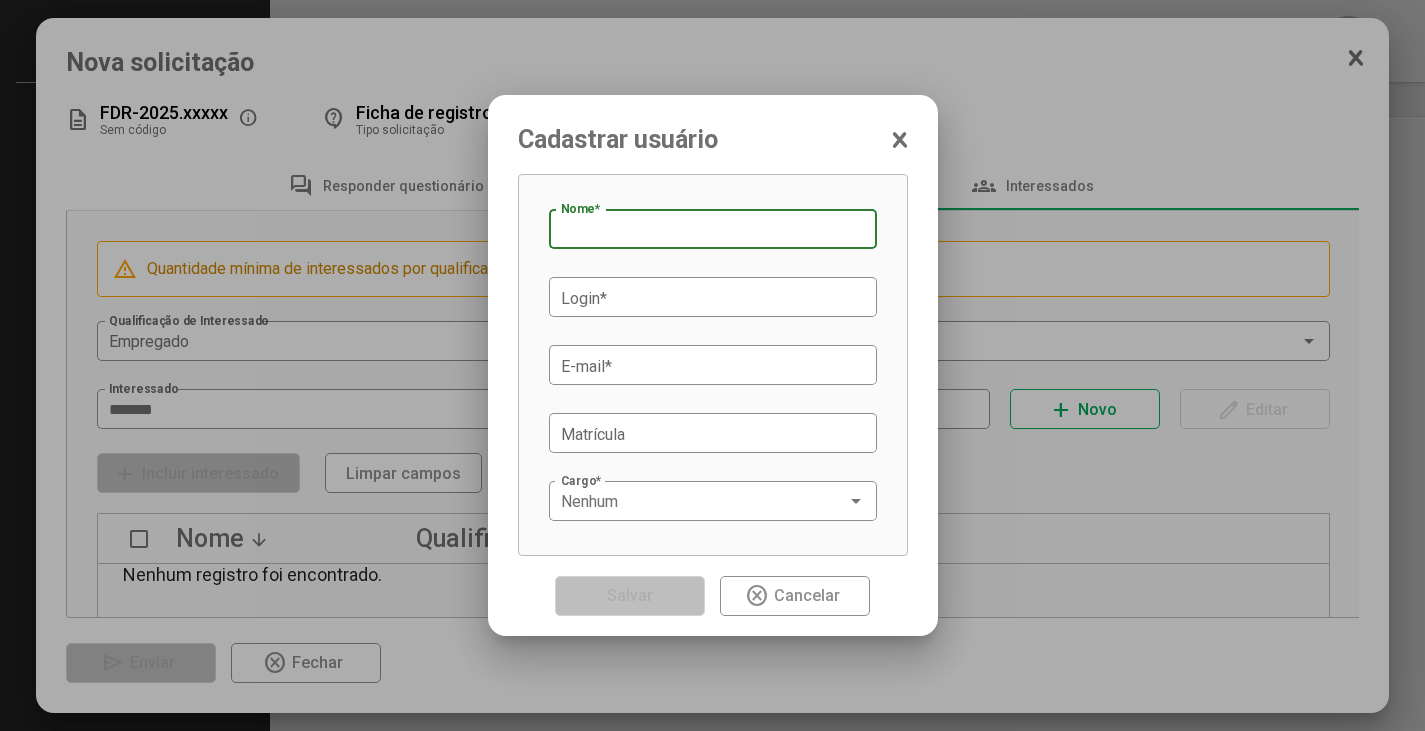 click on "Nome   *" at bounding box center (713, 230) 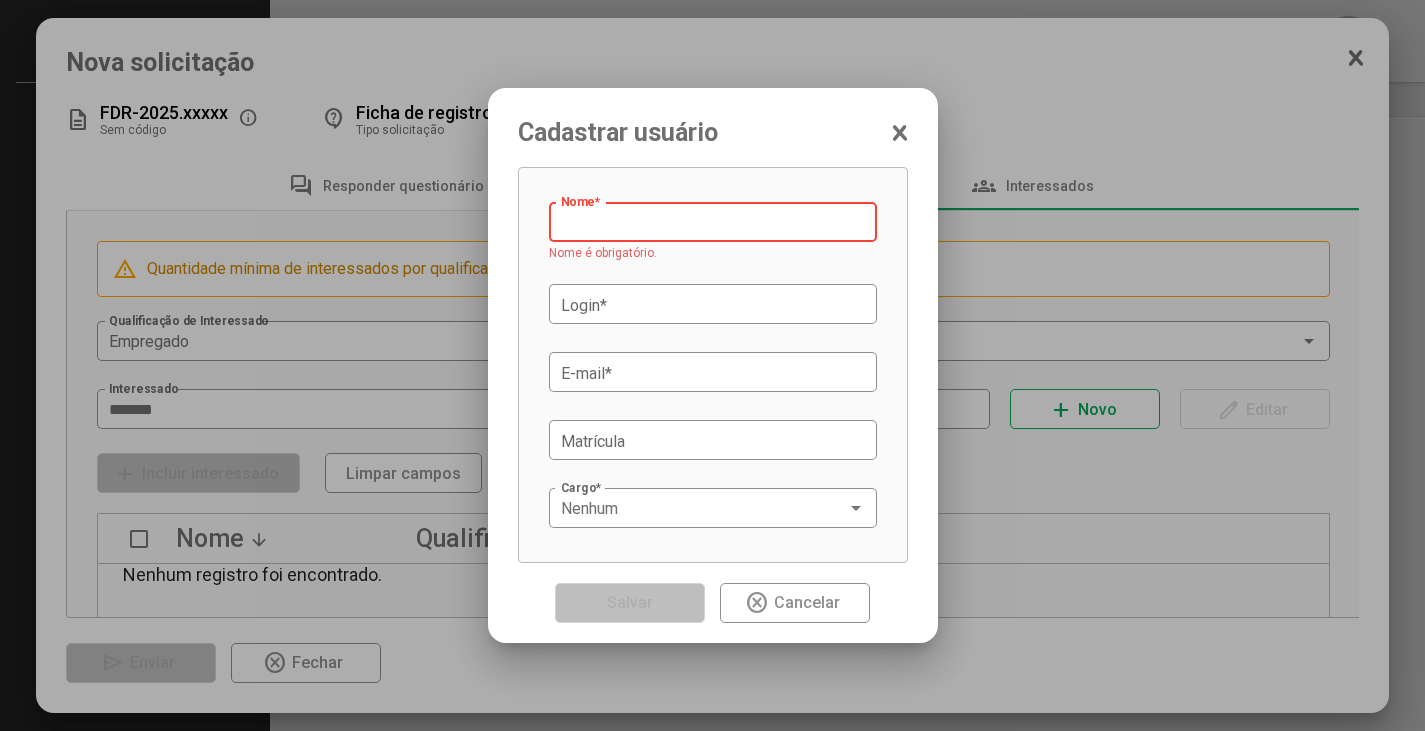click on "Nome   *" at bounding box center [713, 223] 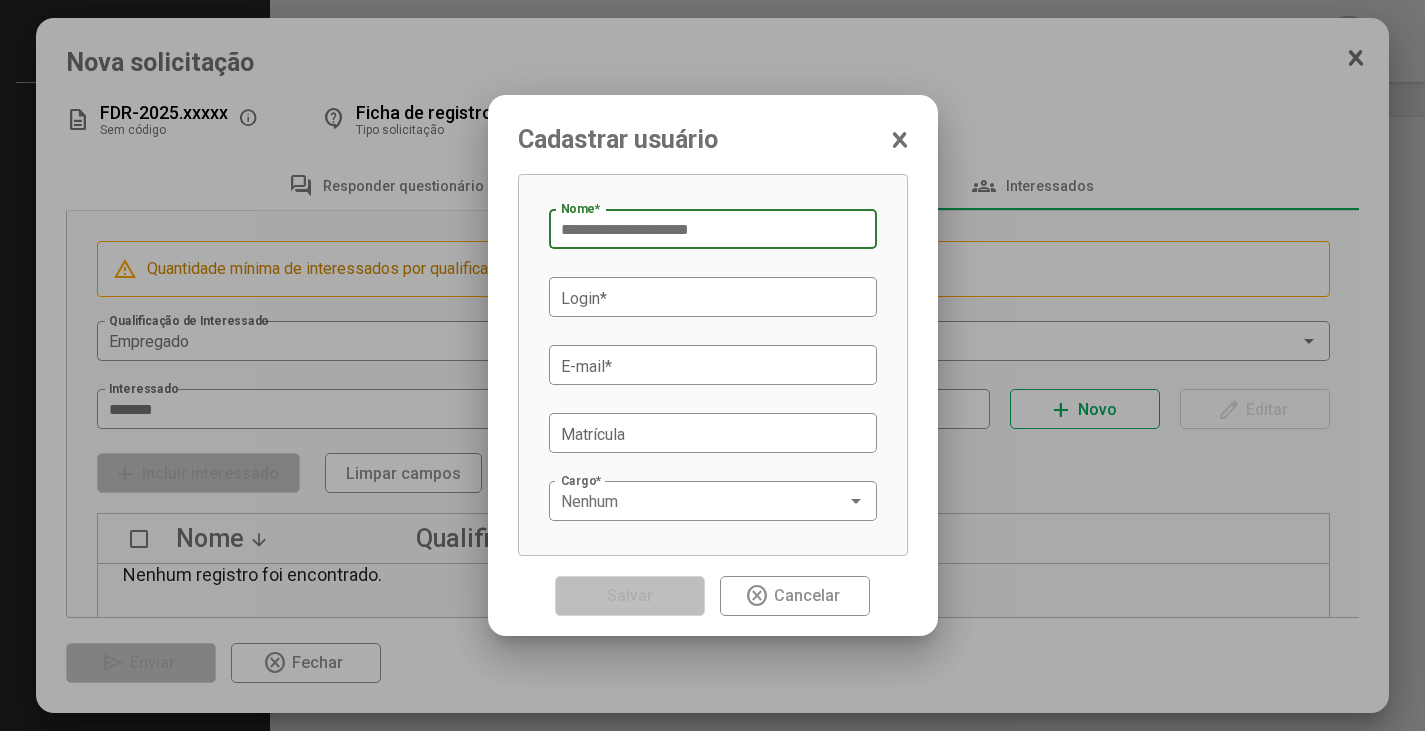 type on "**********" 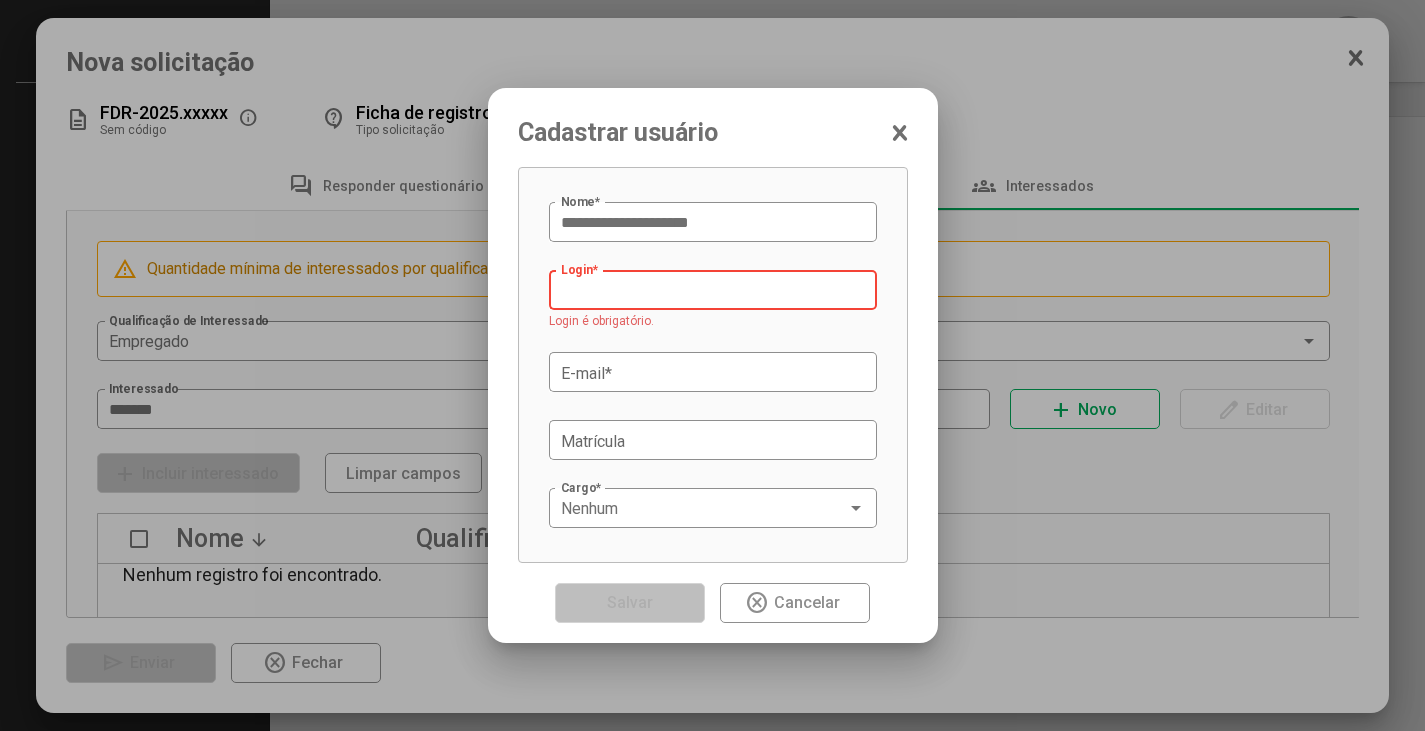 click on "Login   *" at bounding box center (713, 288) 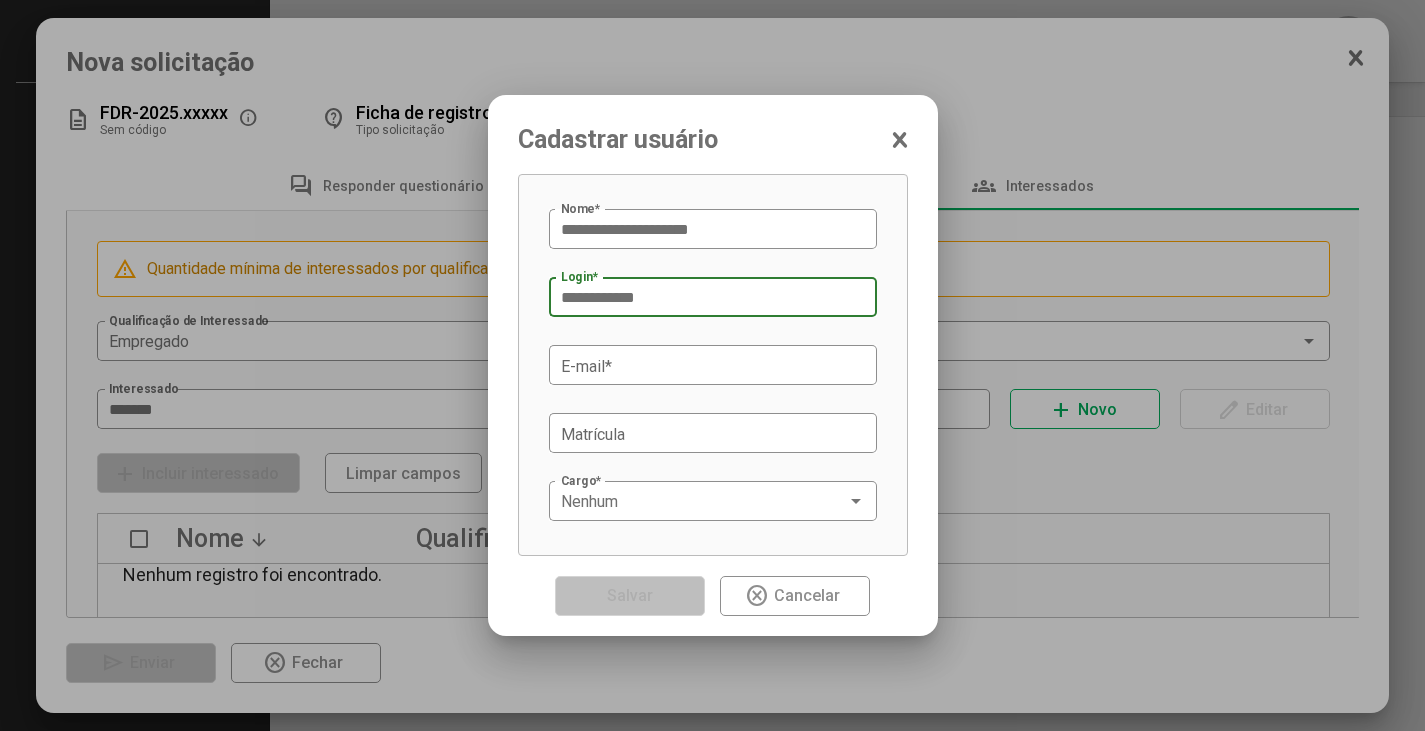 type on "**********" 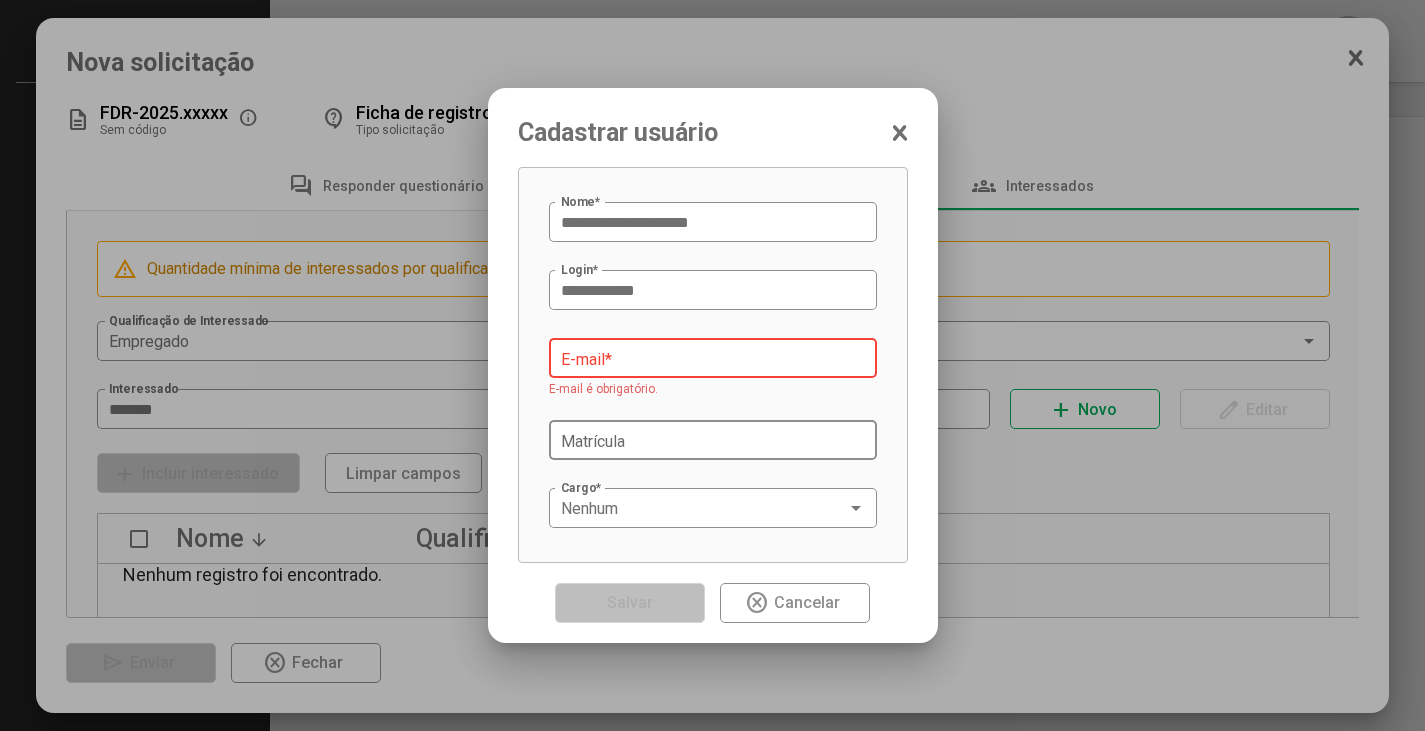 click on "Matrícula" at bounding box center (713, 441) 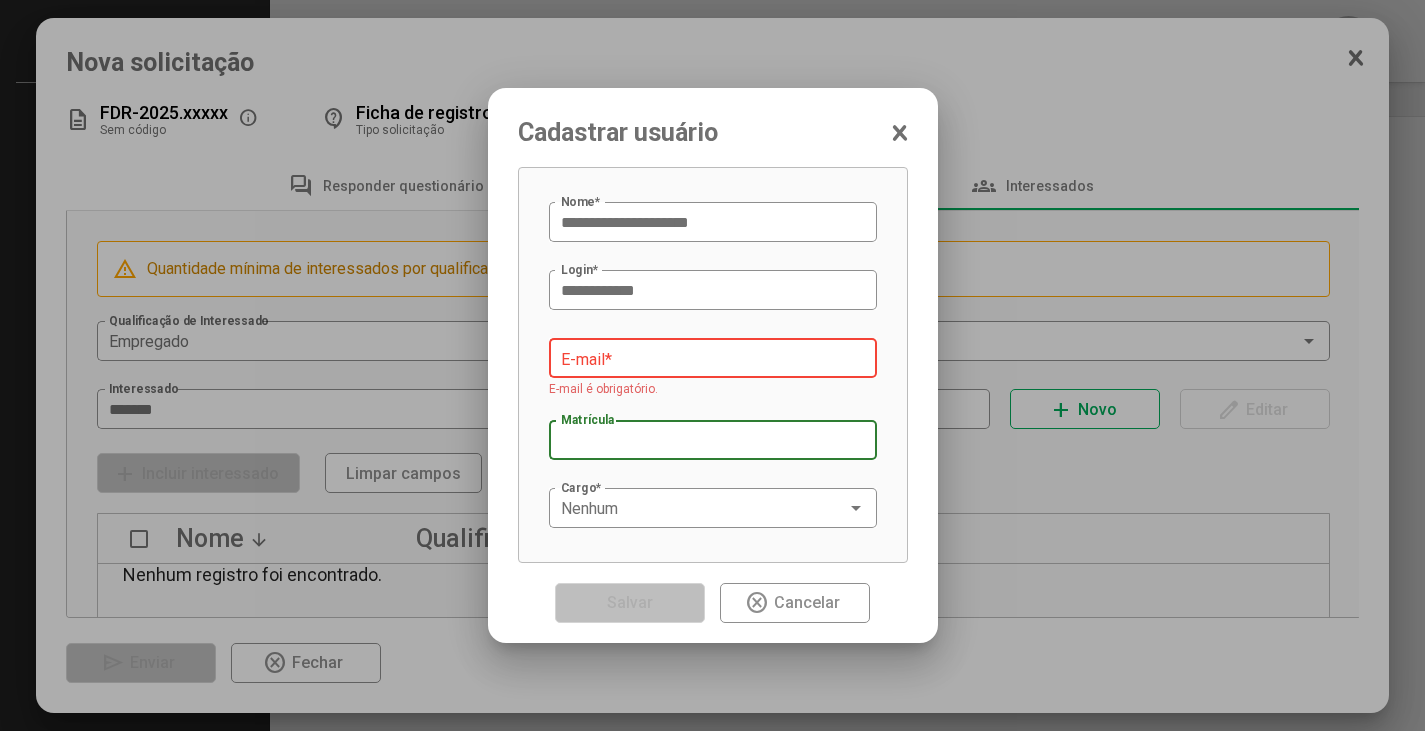 click on "E-mail   *" at bounding box center [713, 359] 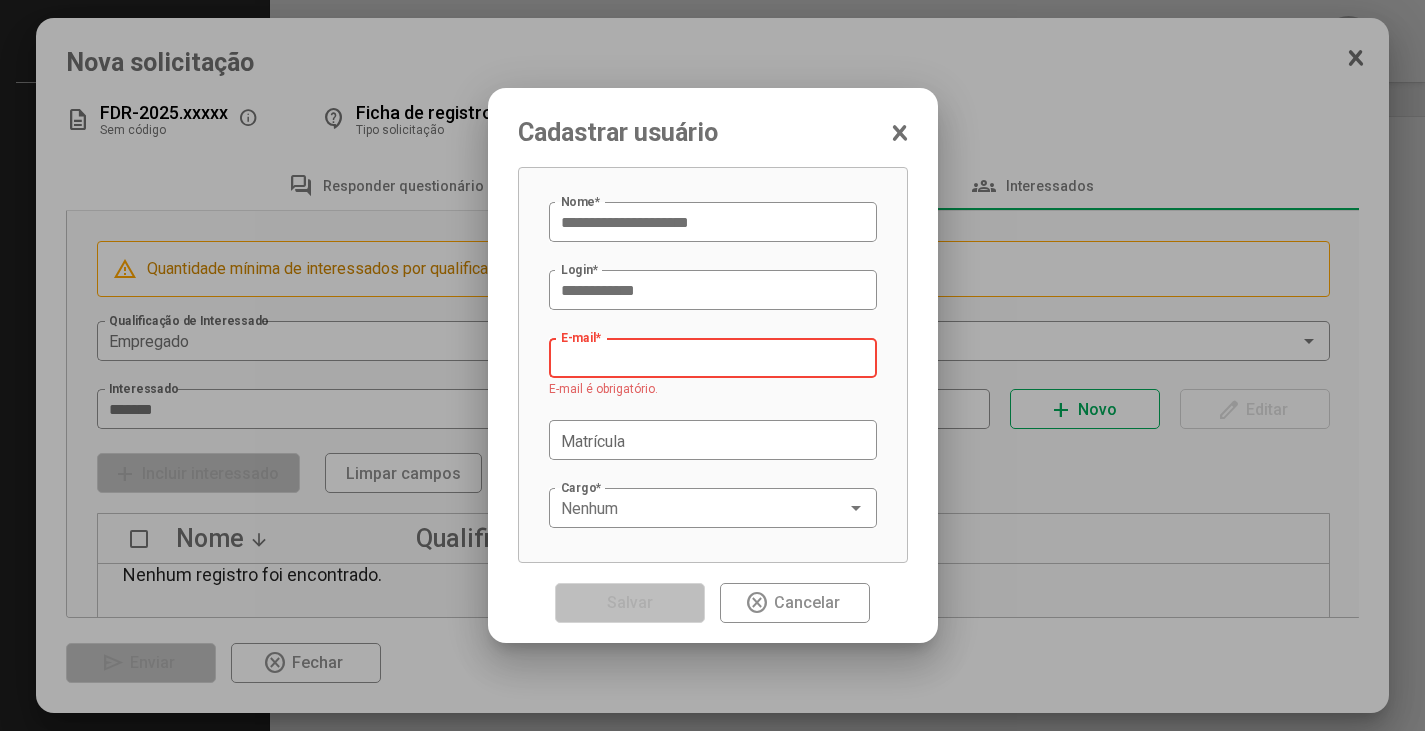 paste on "**********" 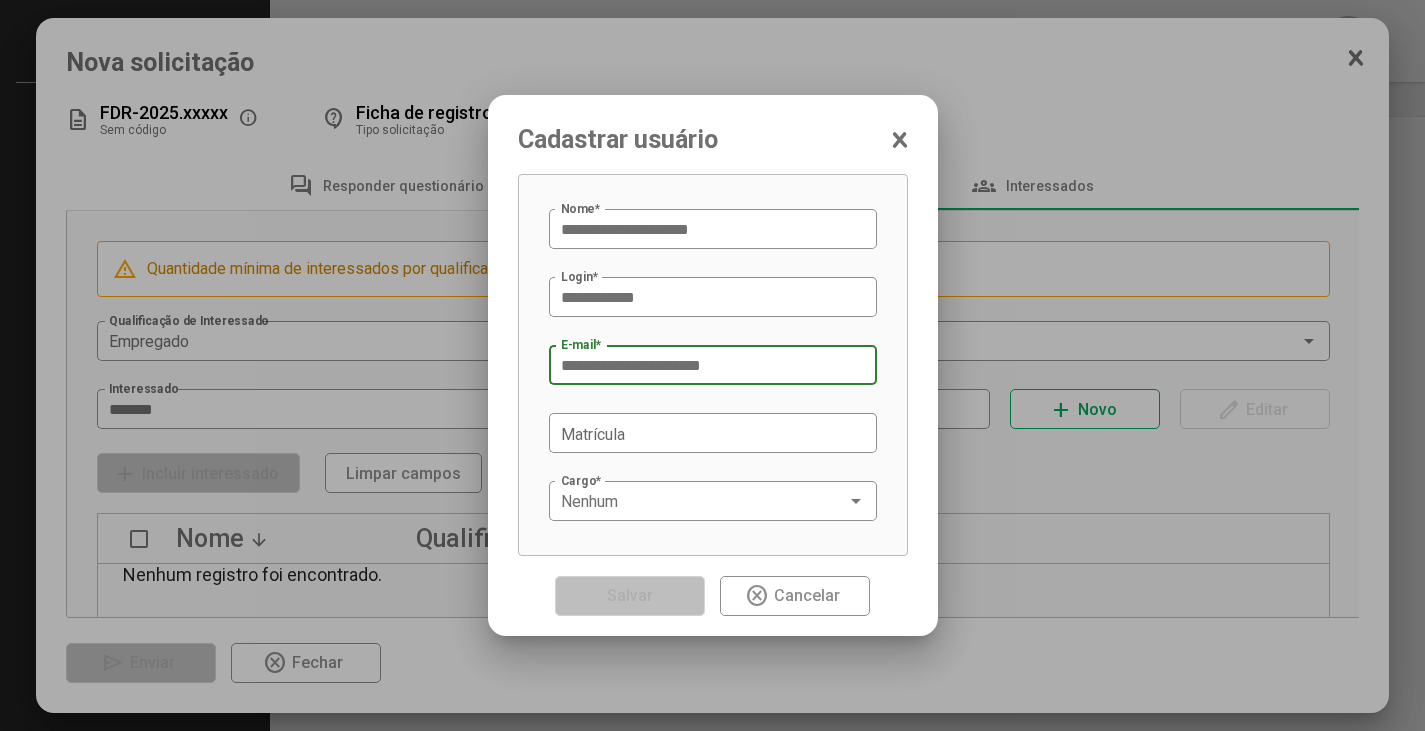 type on "**********" 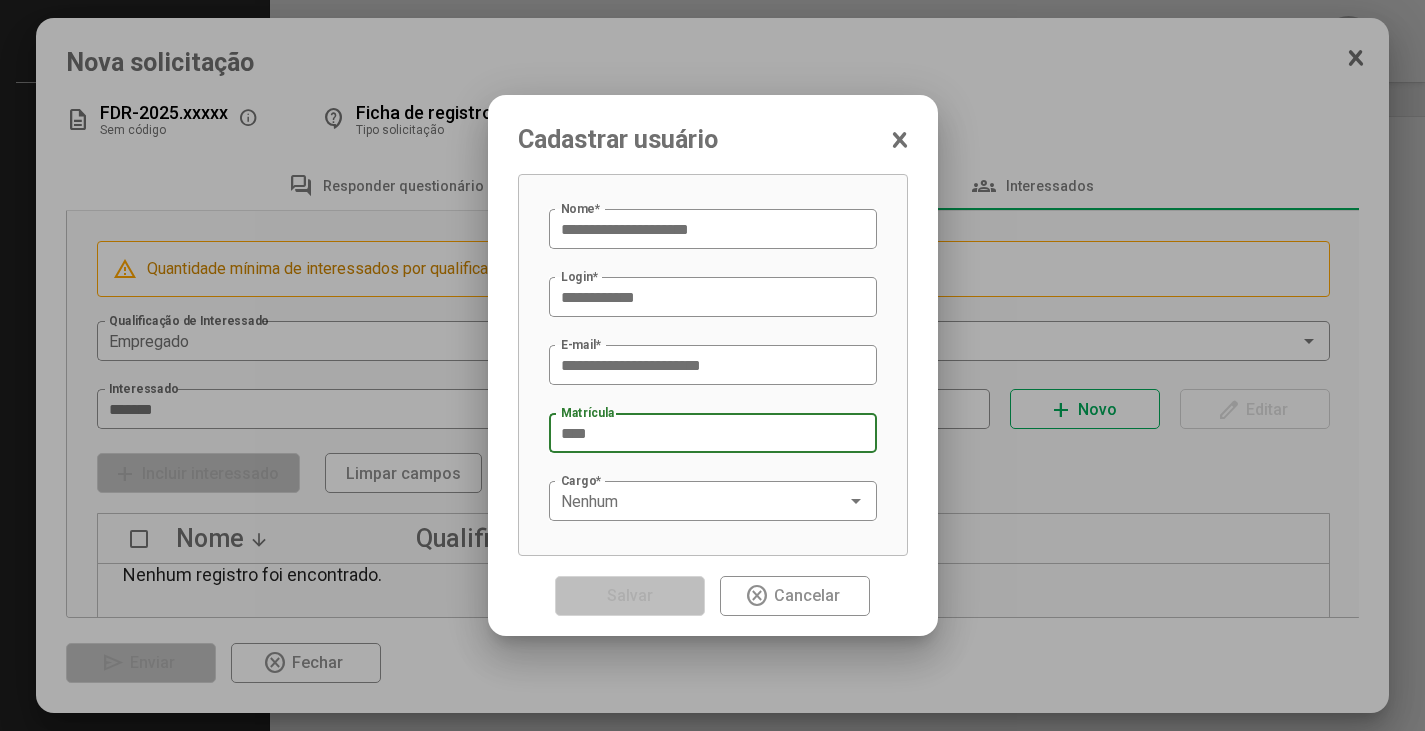 type on "****" 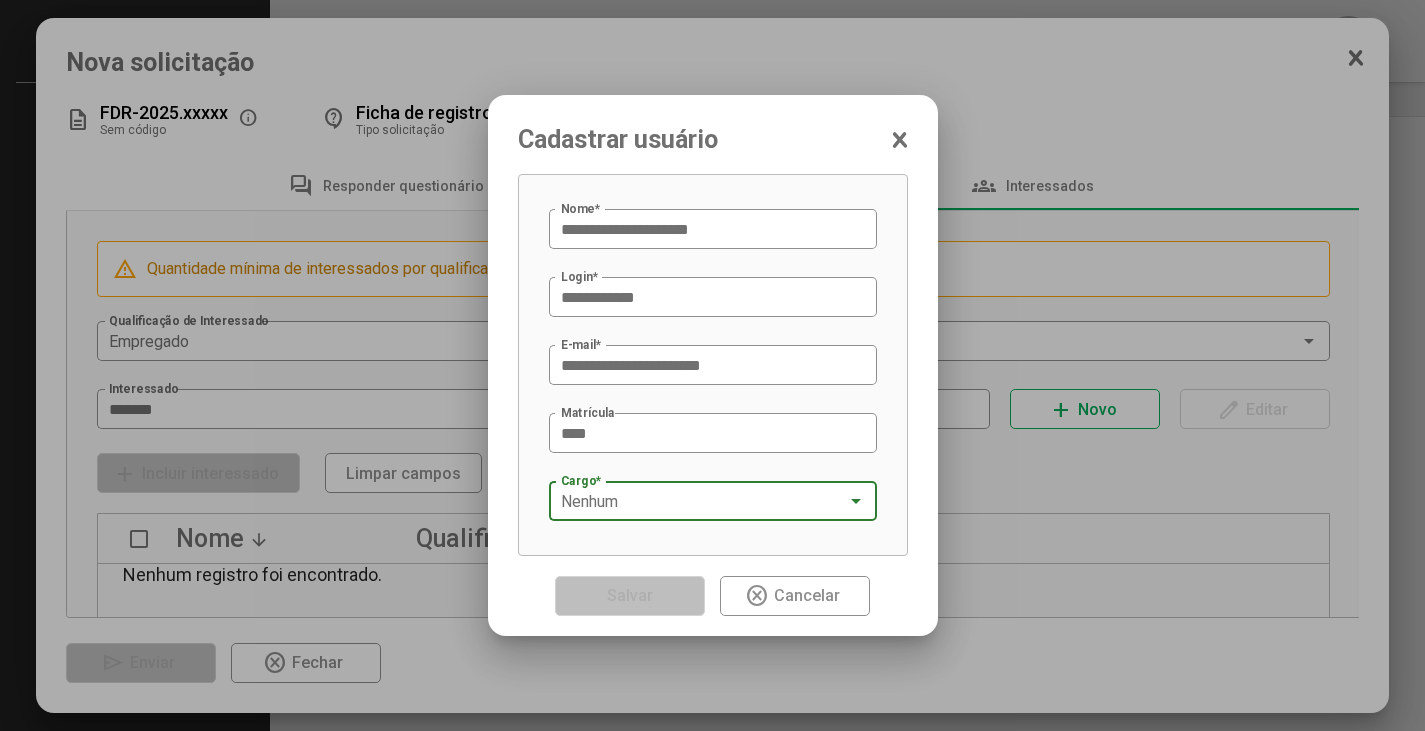 click on "Nenhum" at bounding box center (589, 501) 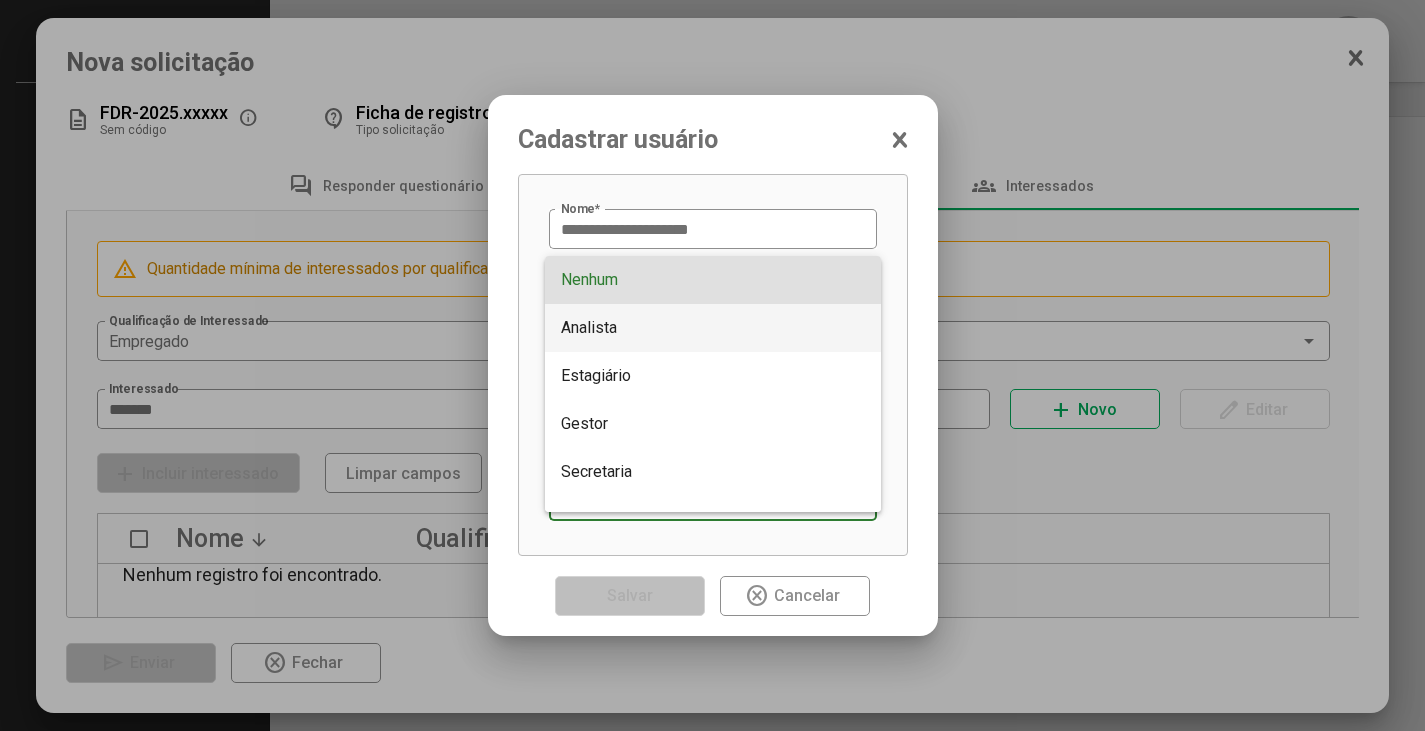 click on "Analista" at bounding box center (589, 327) 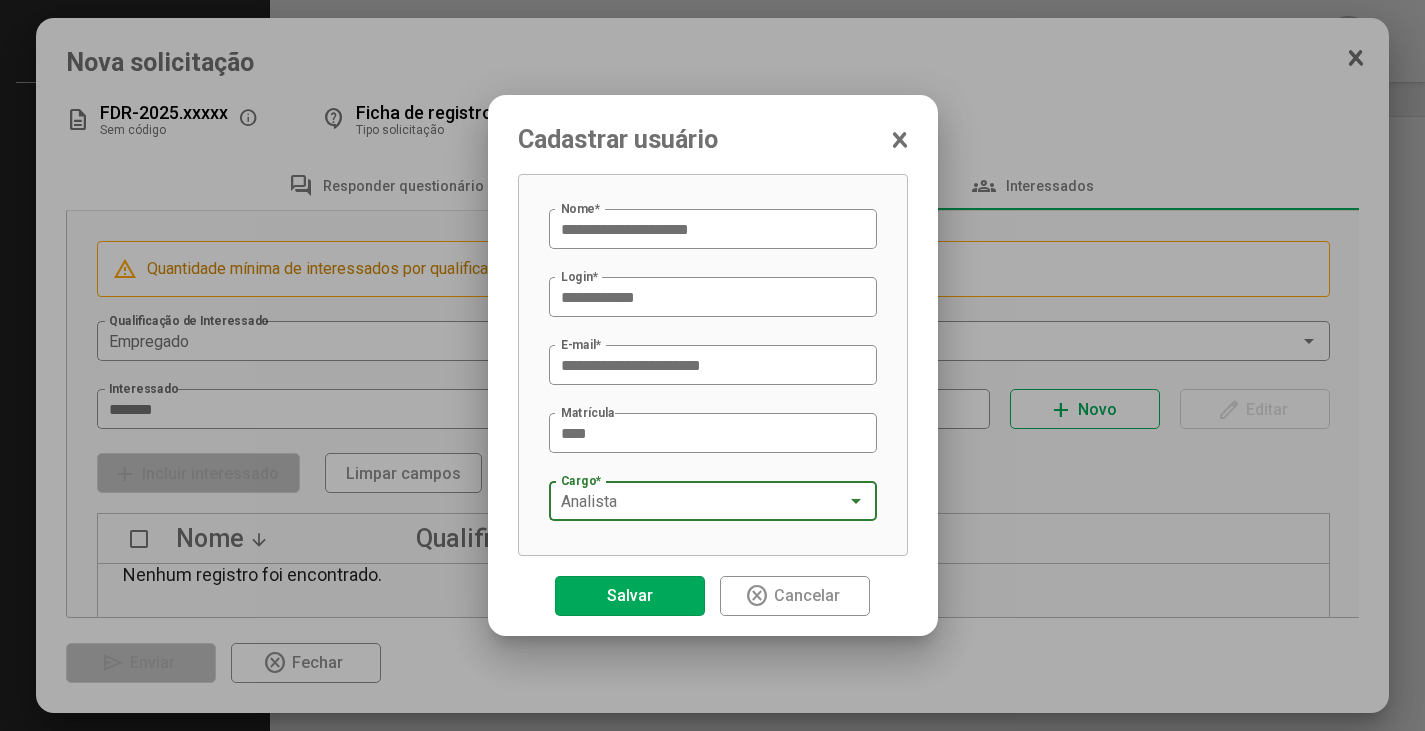 click on "Salvar" at bounding box center [630, 595] 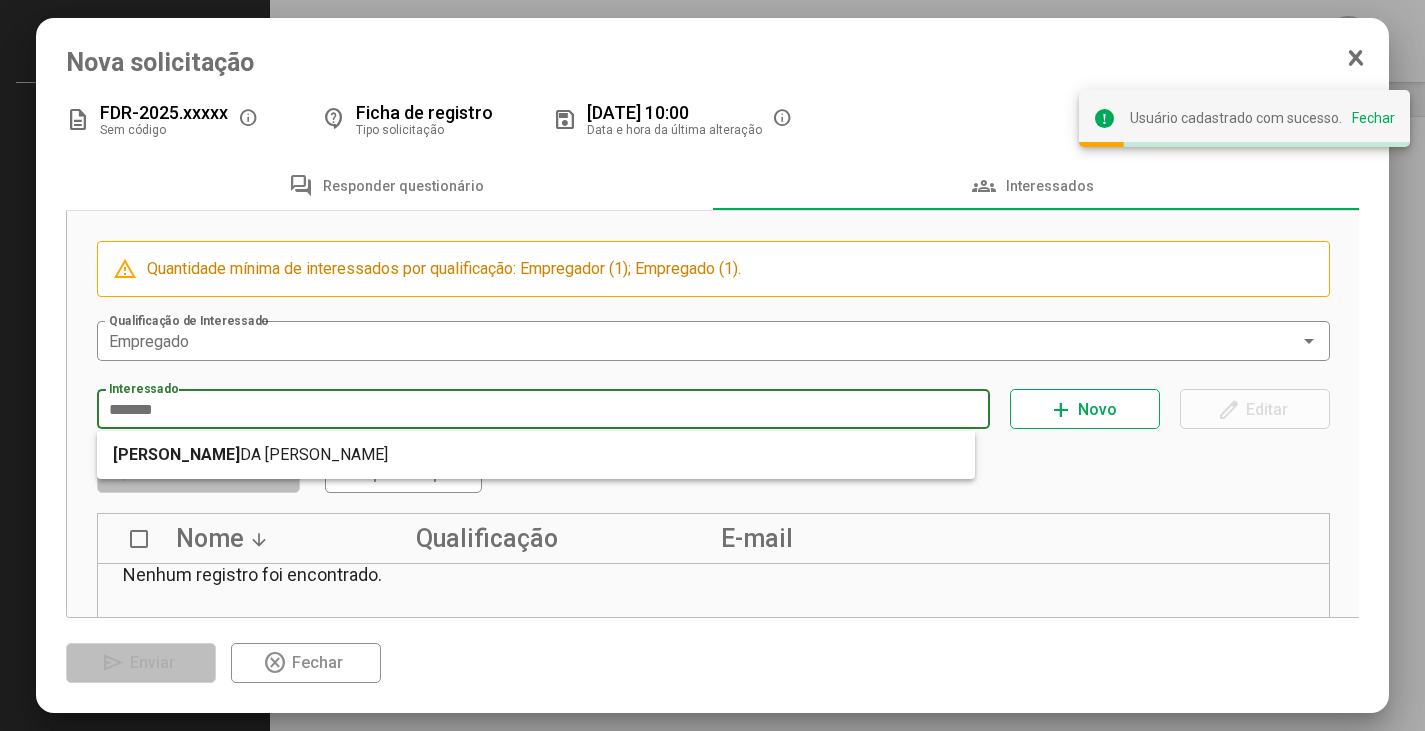 click on "*******" at bounding box center [544, 410] 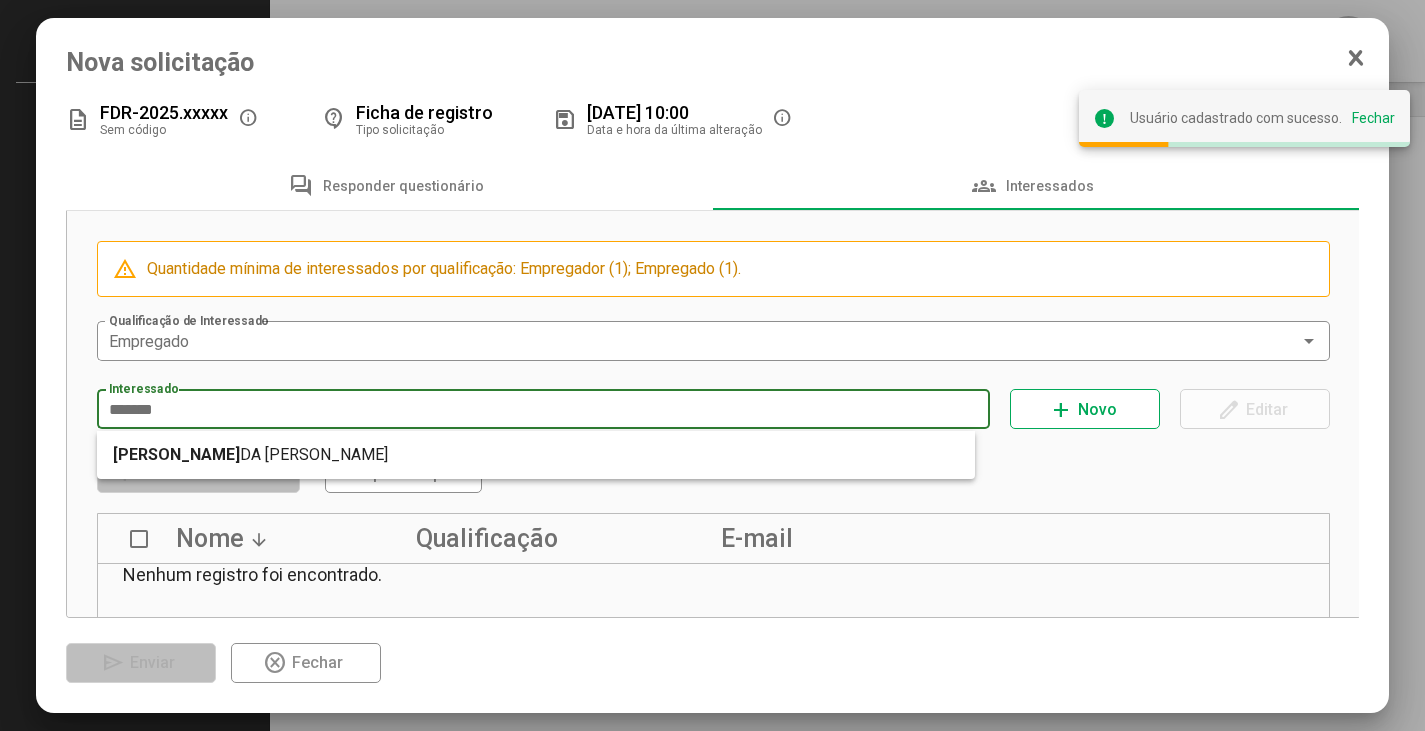 drag, startPoint x: 184, startPoint y: 411, endPoint x: 0, endPoint y: 389, distance: 185.31055 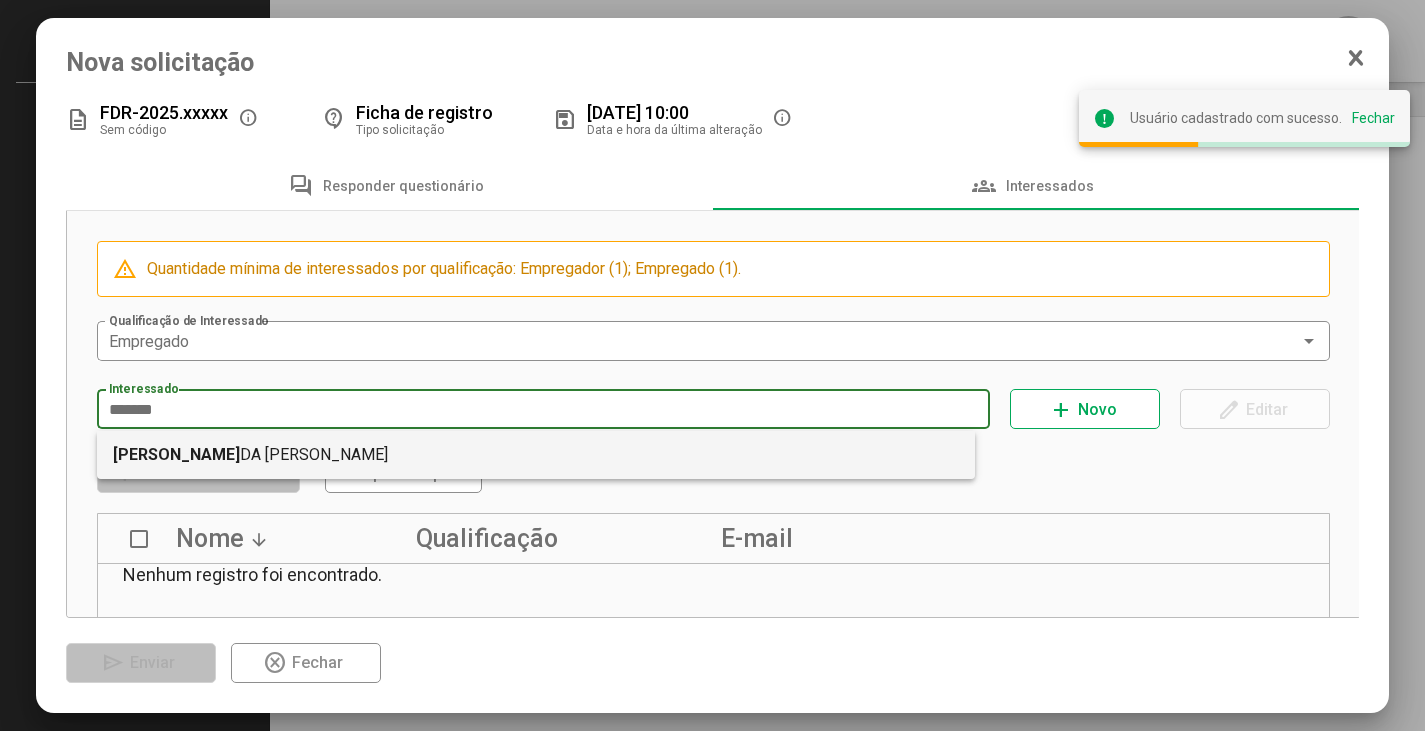 click on "[PERSON_NAME]" at bounding box center (536, 455) 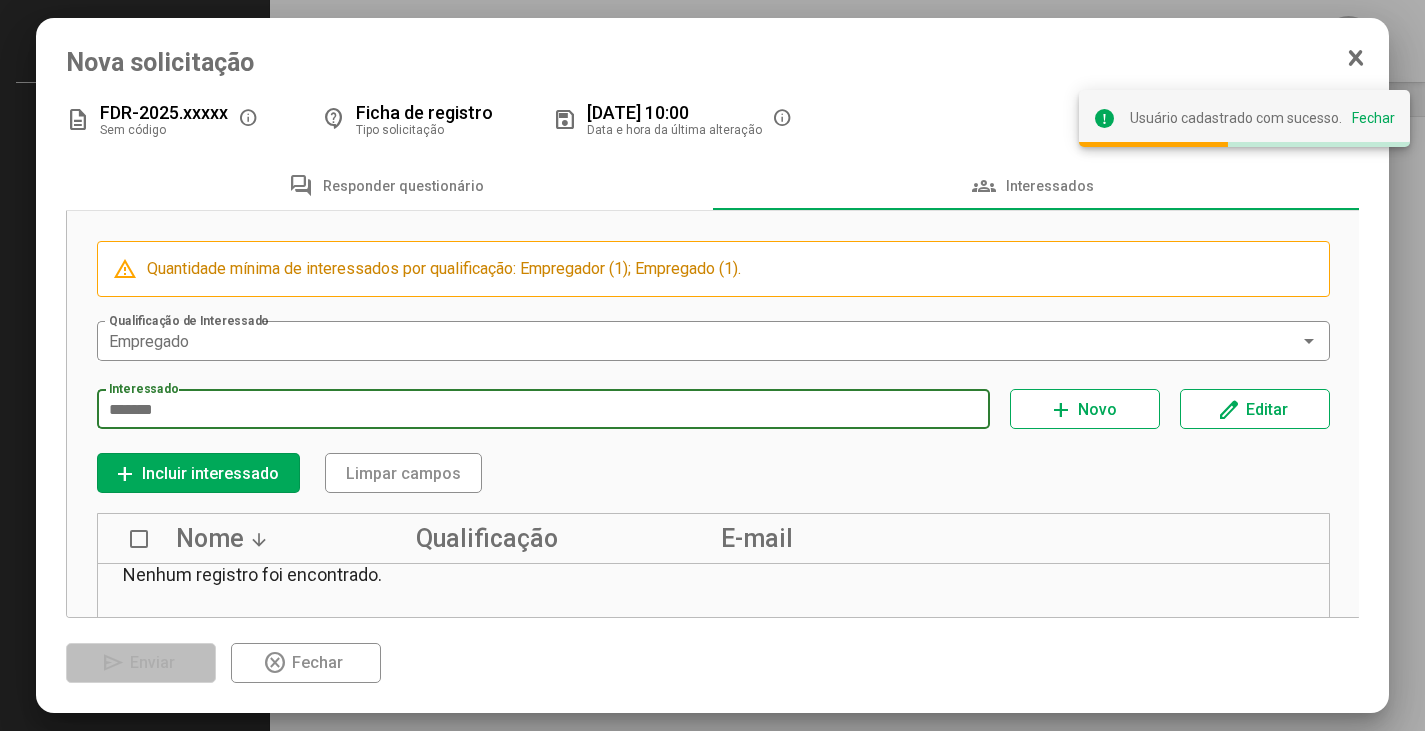 type on "**********" 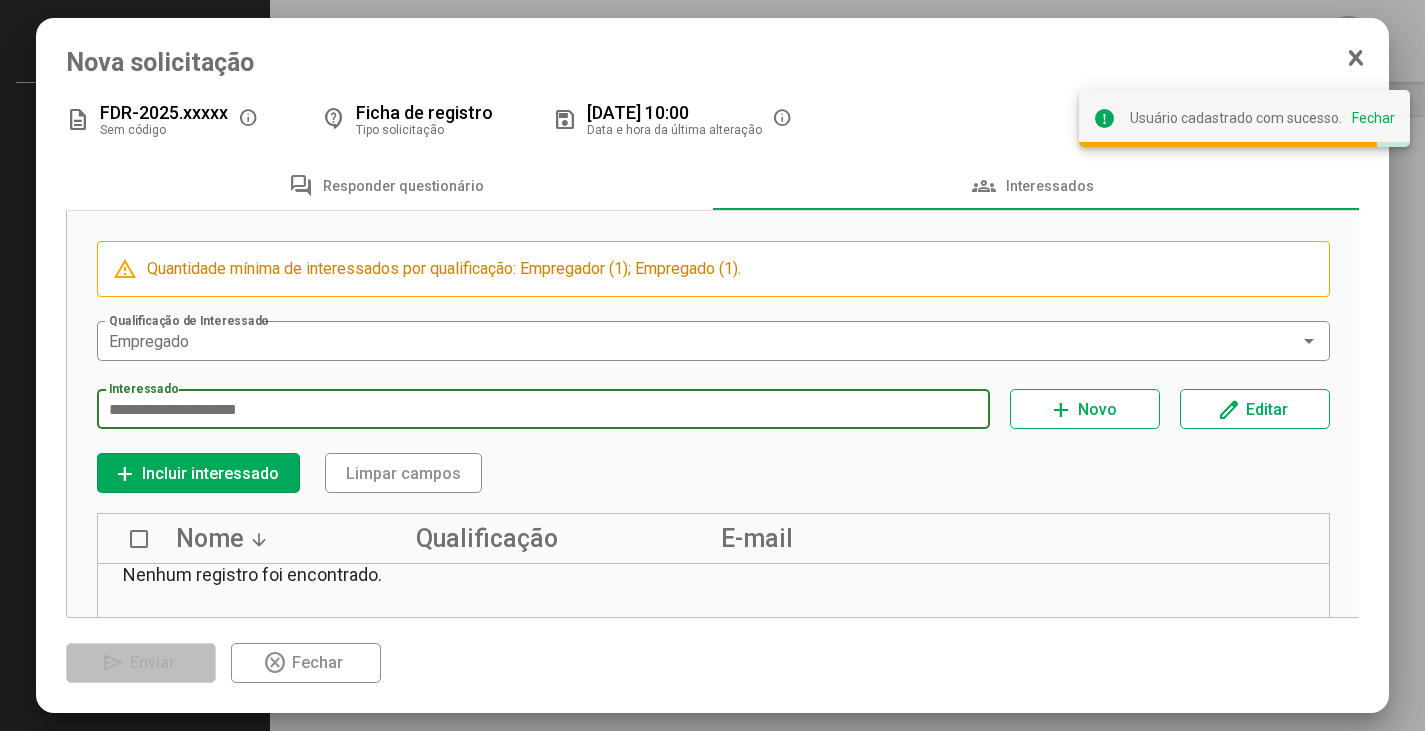 click on "Incluir interessado" at bounding box center (210, 473) 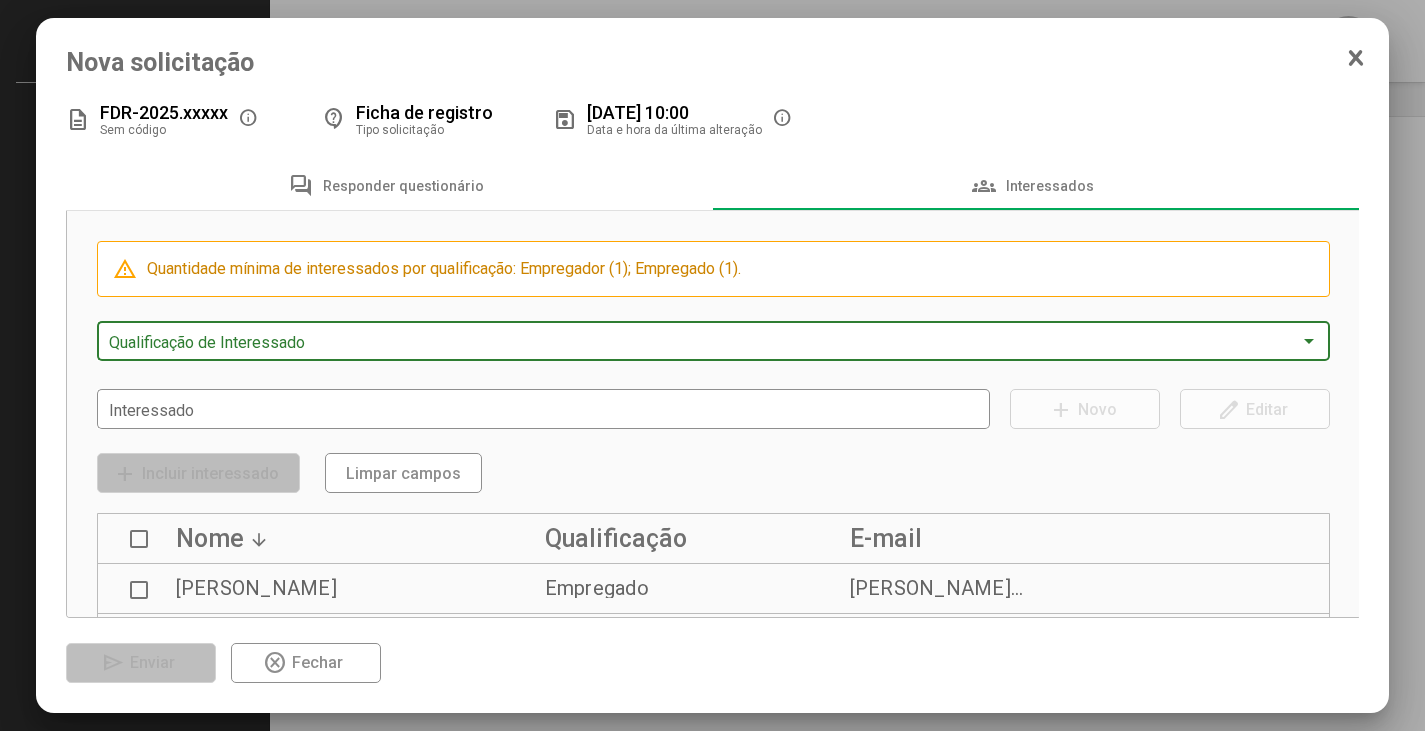 click at bounding box center (705, 342) 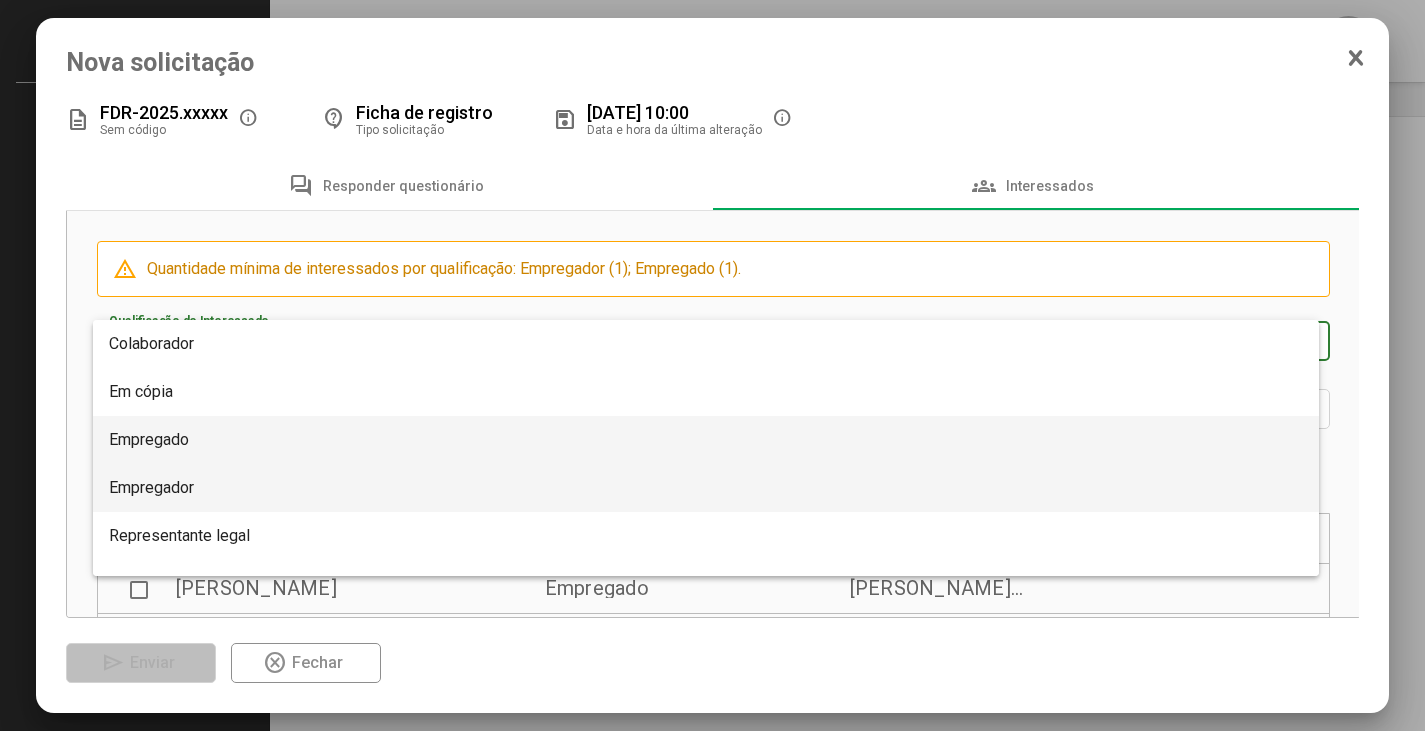 click on "Empregador" at bounding box center (151, 487) 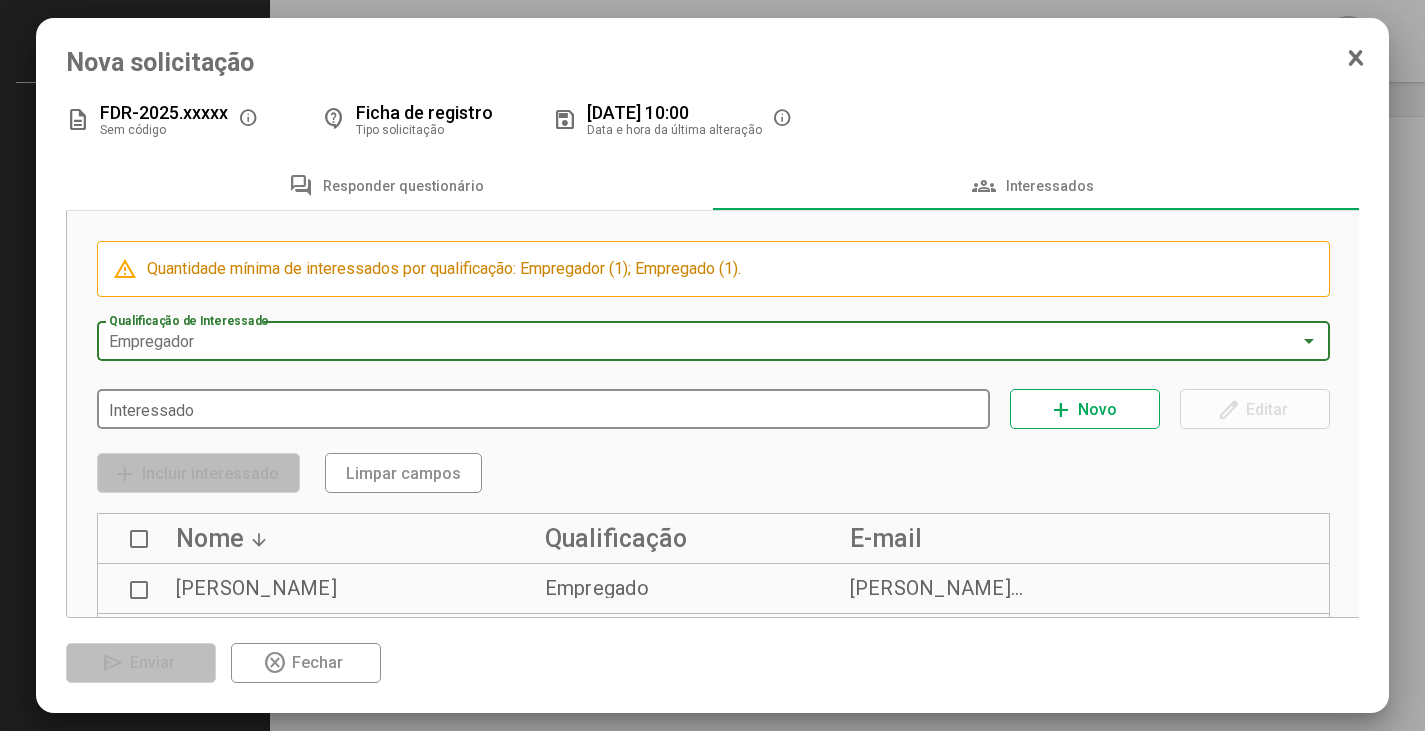 click on "Interessado" at bounding box center [544, 407] 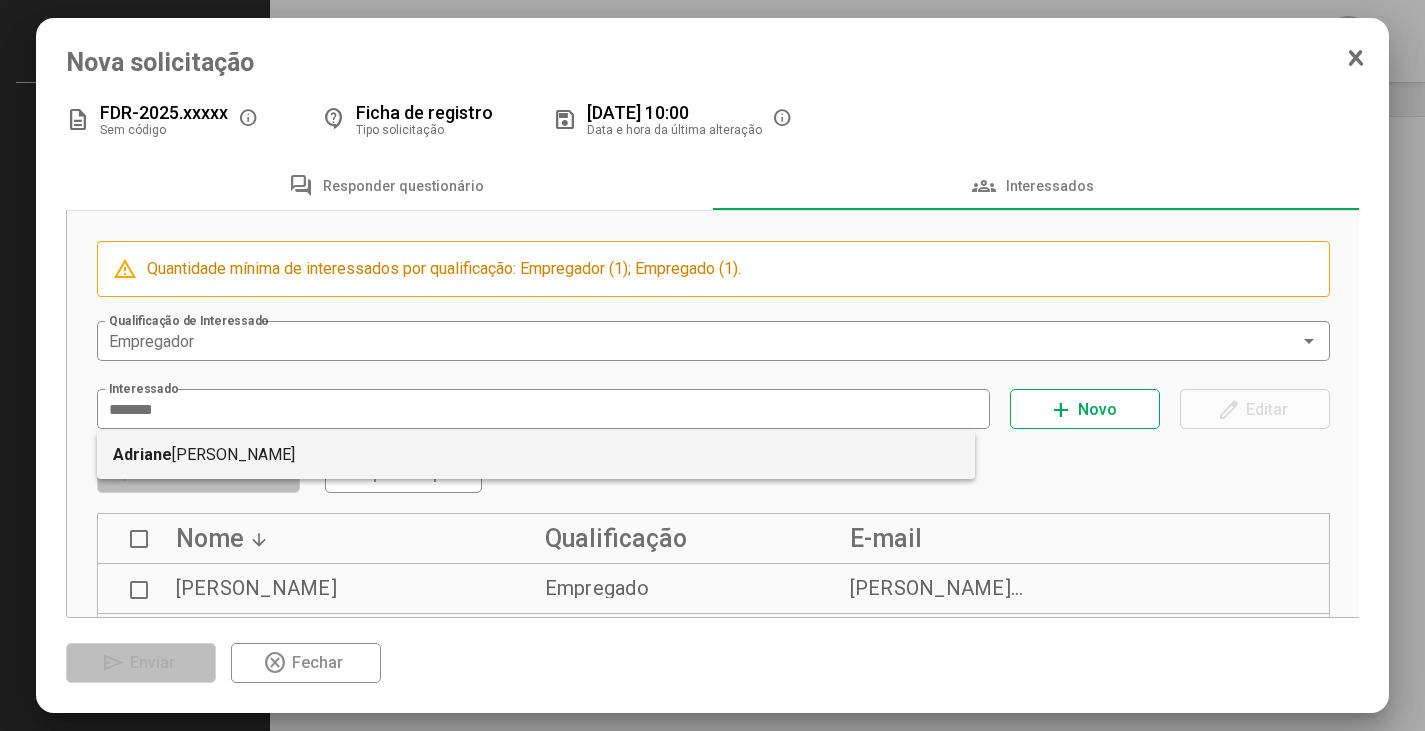click on "Adriane" at bounding box center [142, 455] 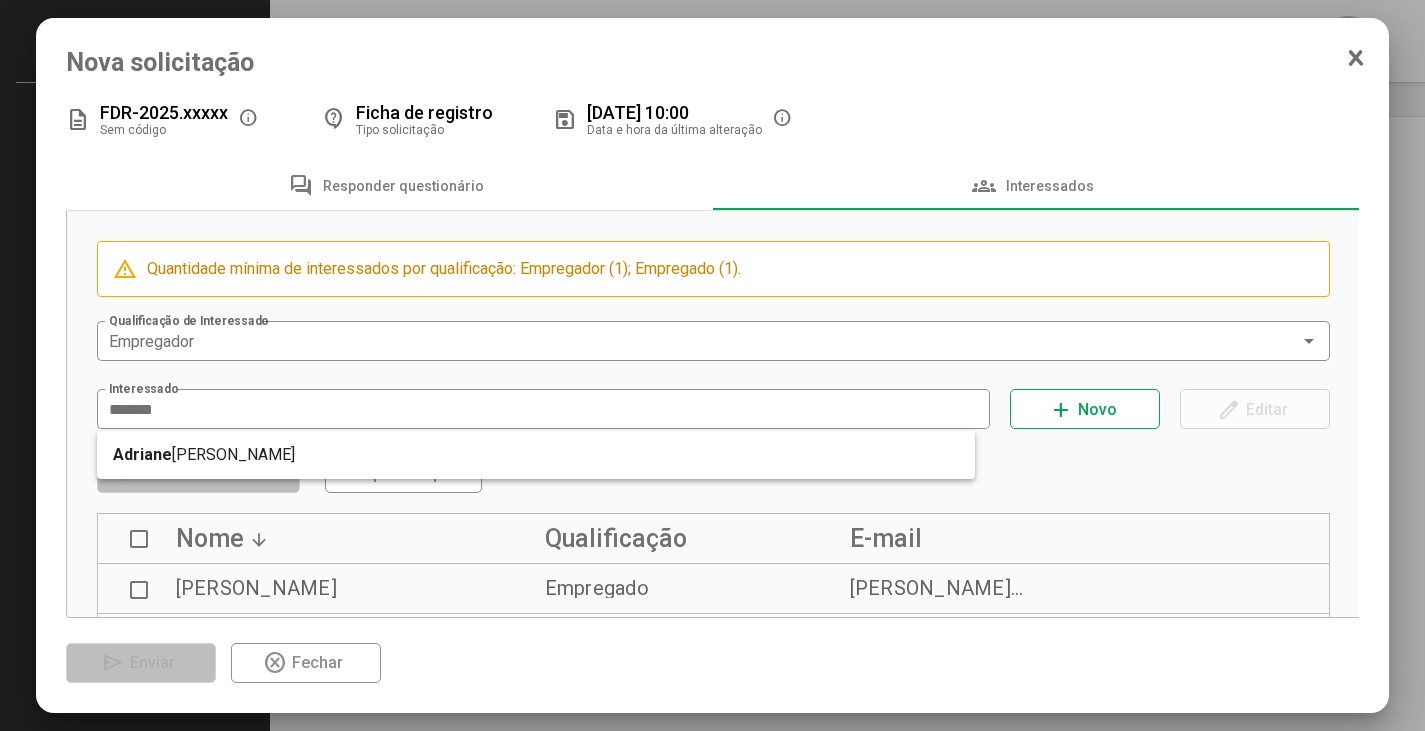 type on "**********" 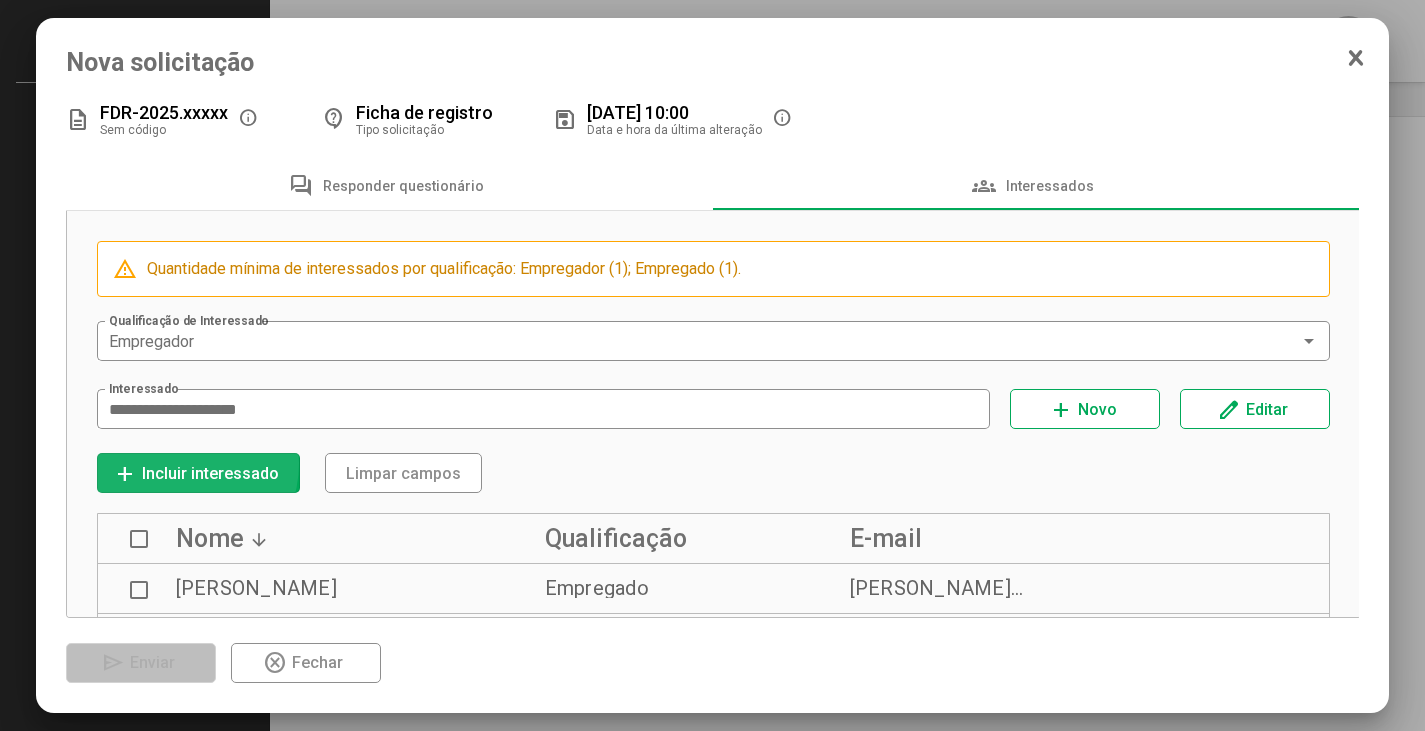 click on "add  Incluir interessado" at bounding box center (198, 473) 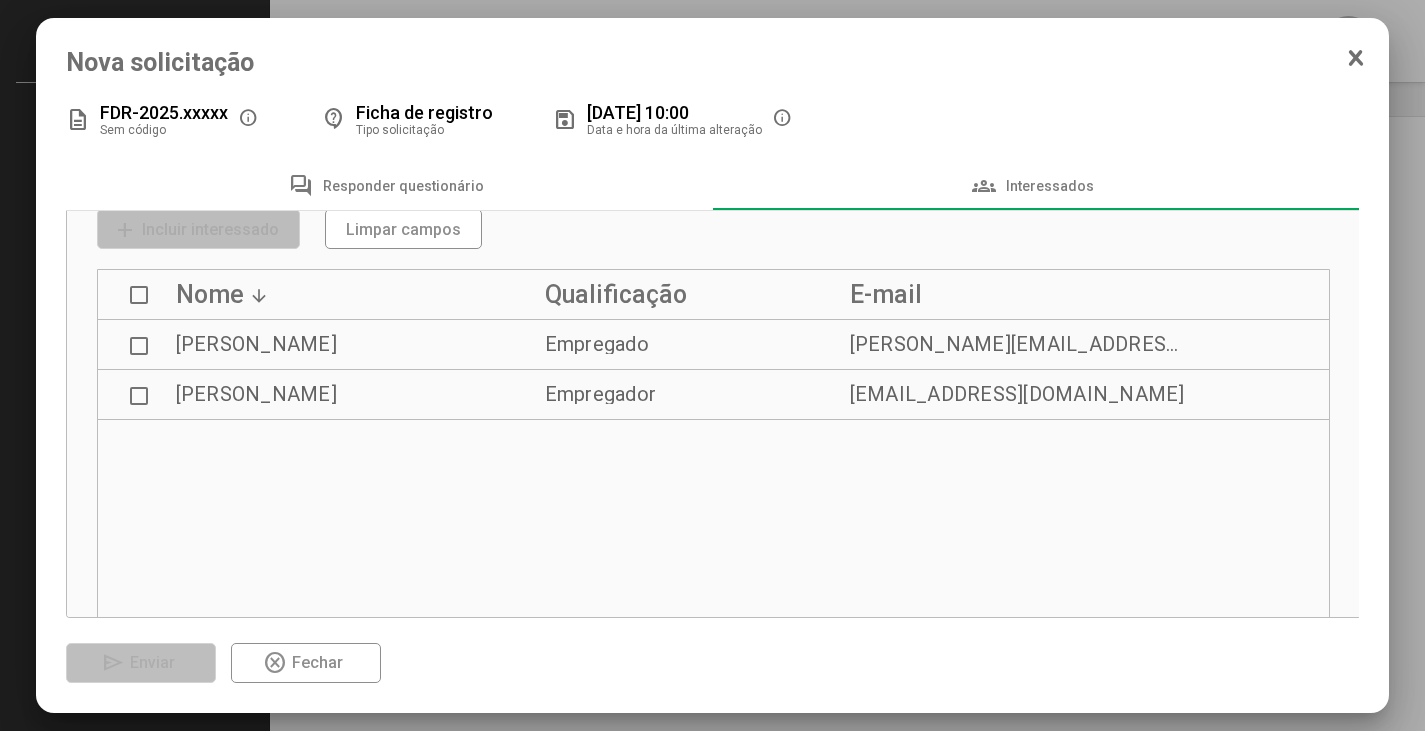 scroll, scrollTop: 300, scrollLeft: 0, axis: vertical 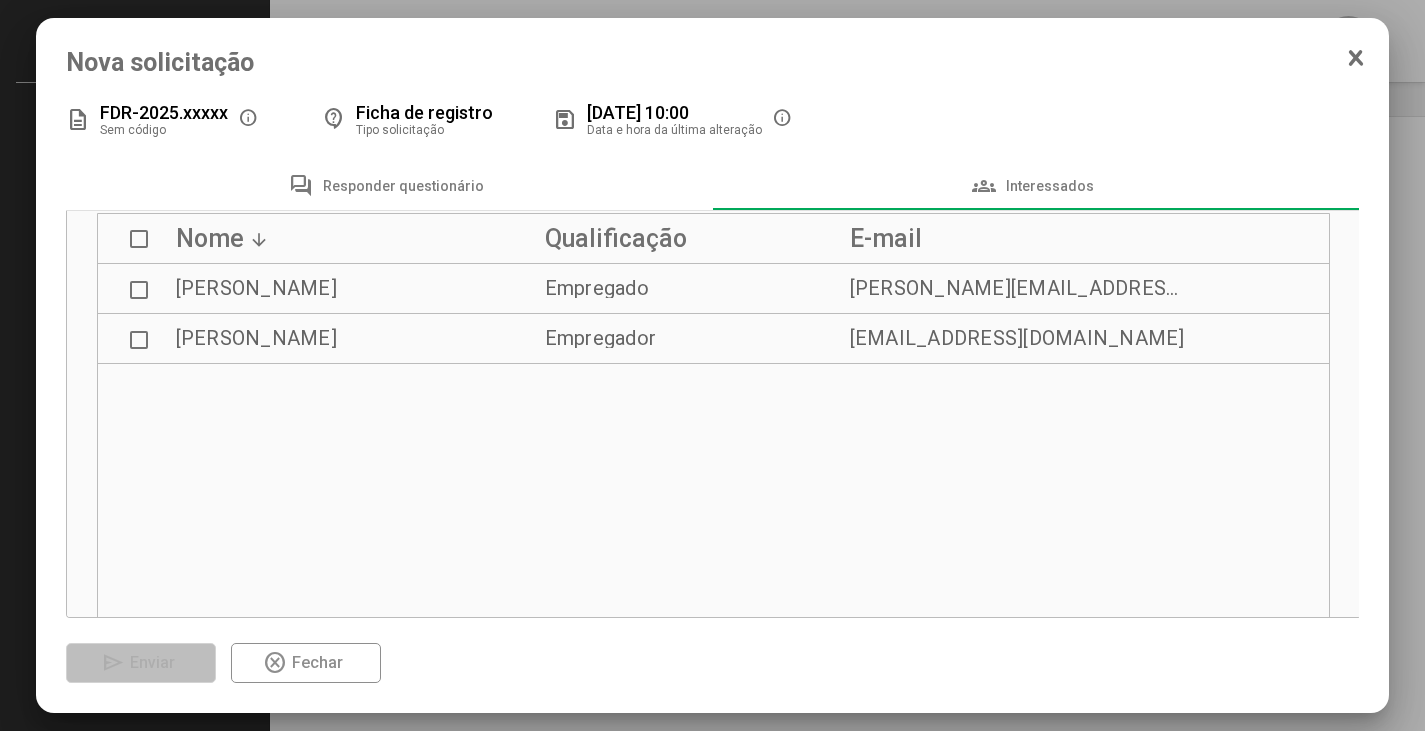 click at bounding box center (139, 239) 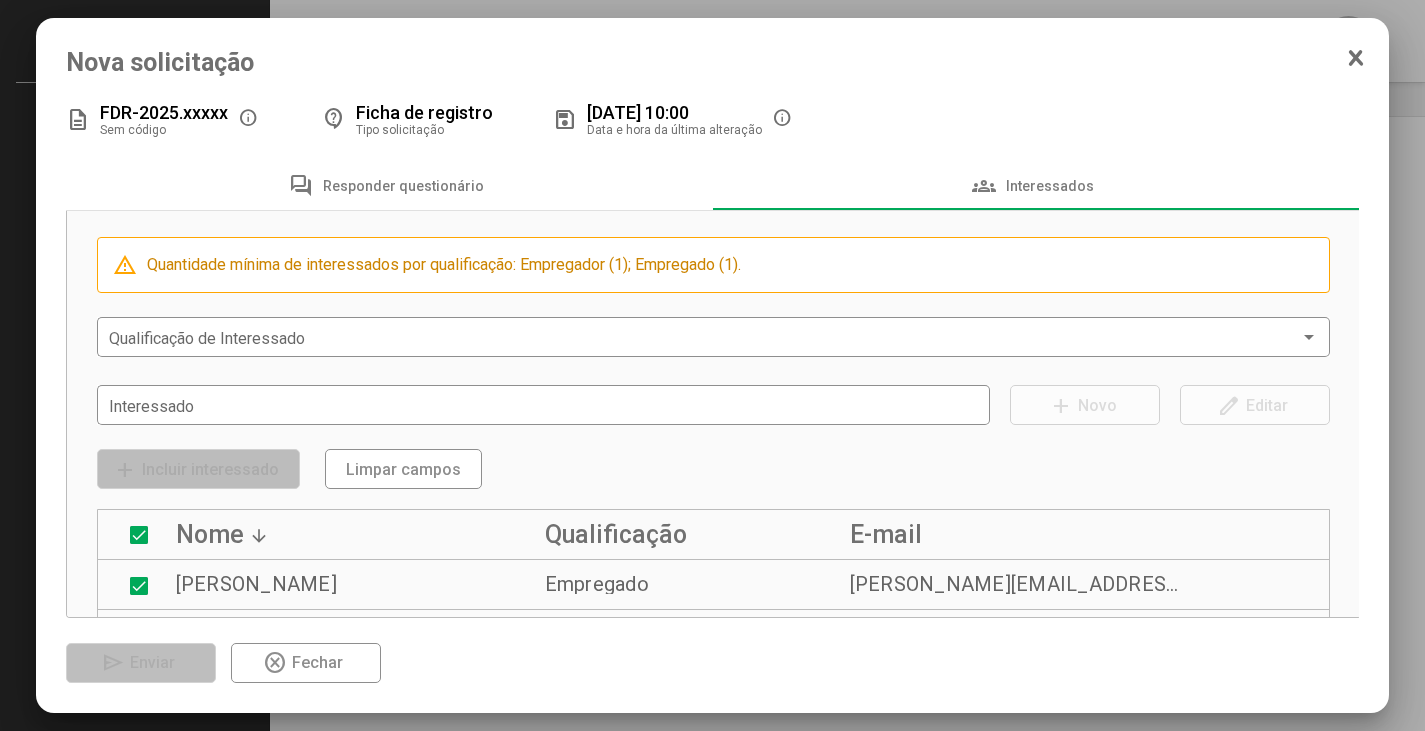 scroll, scrollTop: 0, scrollLeft: 0, axis: both 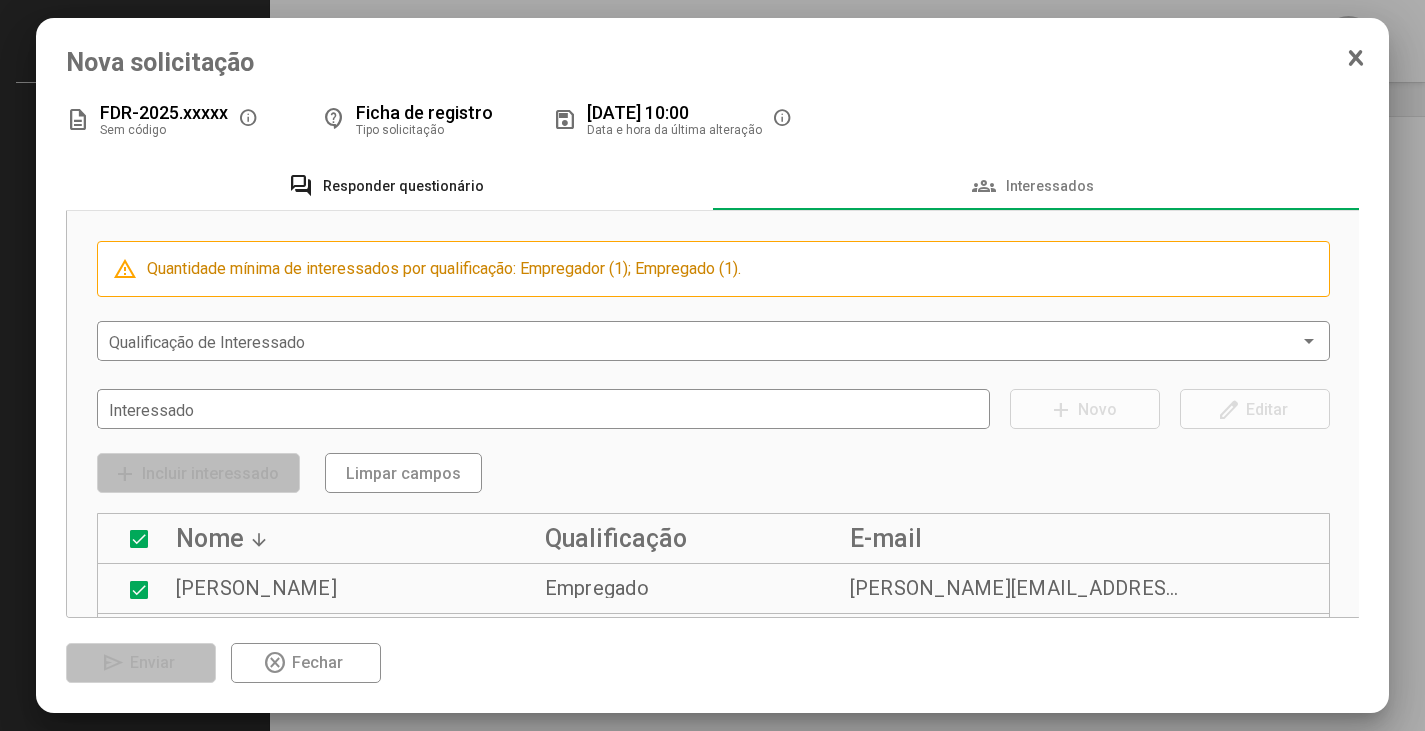 click on "forum  Responder questionário" at bounding box center (389, 186) 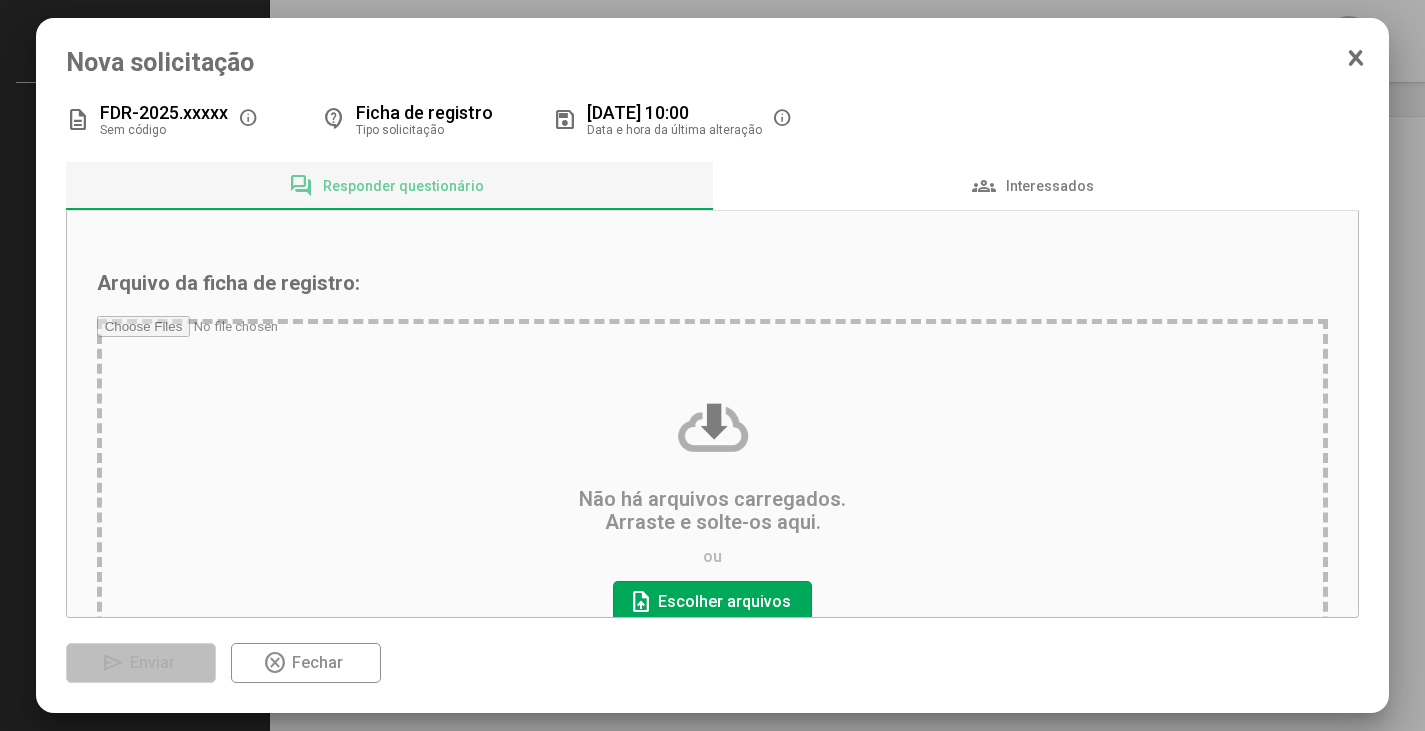 click on "Nova solicitação  description FDR-2025.xxxxx Sem código  info  contact_support  Ficha de registro  Tipo solicitação save  [DATE] 10:00  Data e hora da última alteração info forum  Responder questionário  groups  Interessados  Arquivo da ficha de registro:  Não há arquivos carregados.   Arraste e solte-os aqui.  ou  upload_file  Escolher arquivos  send  Enviar  highlight_off  Fechar" at bounding box center (713, 365) 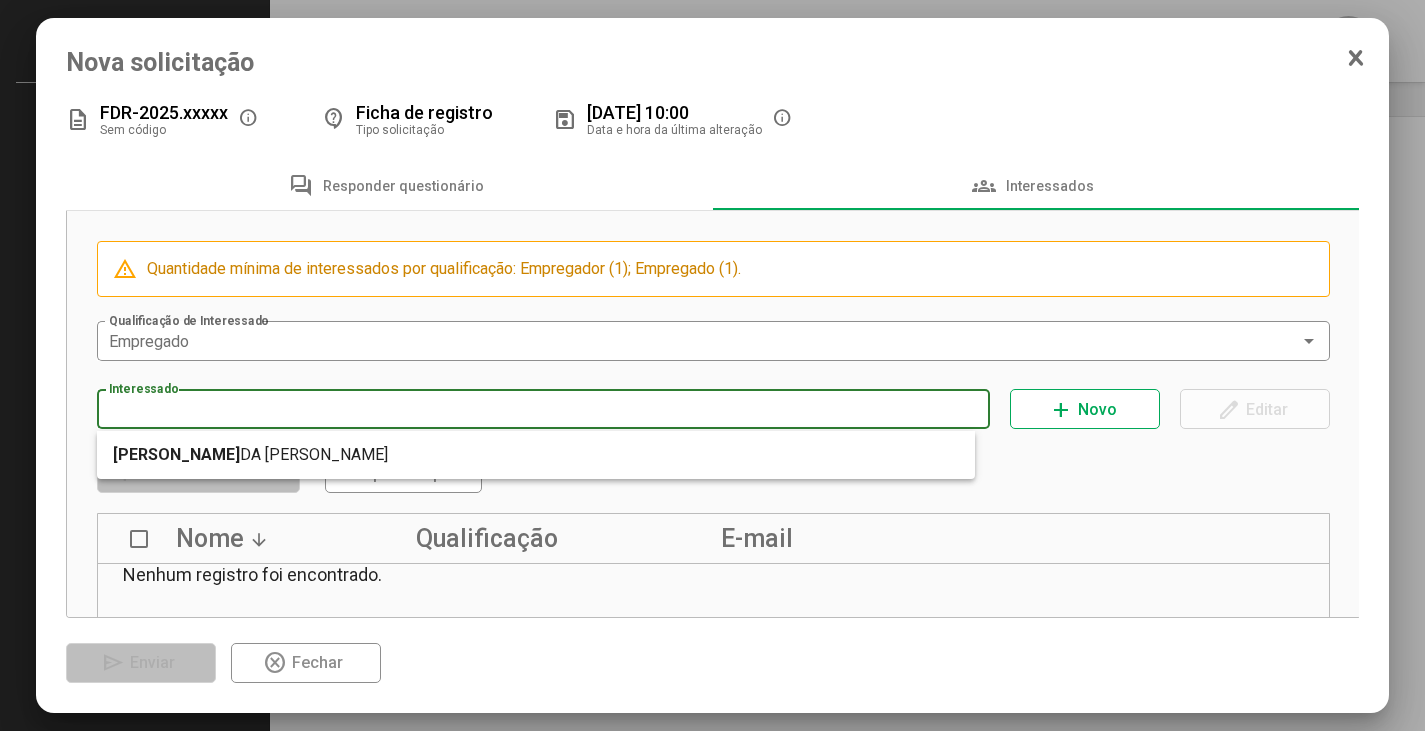 type on "**********" 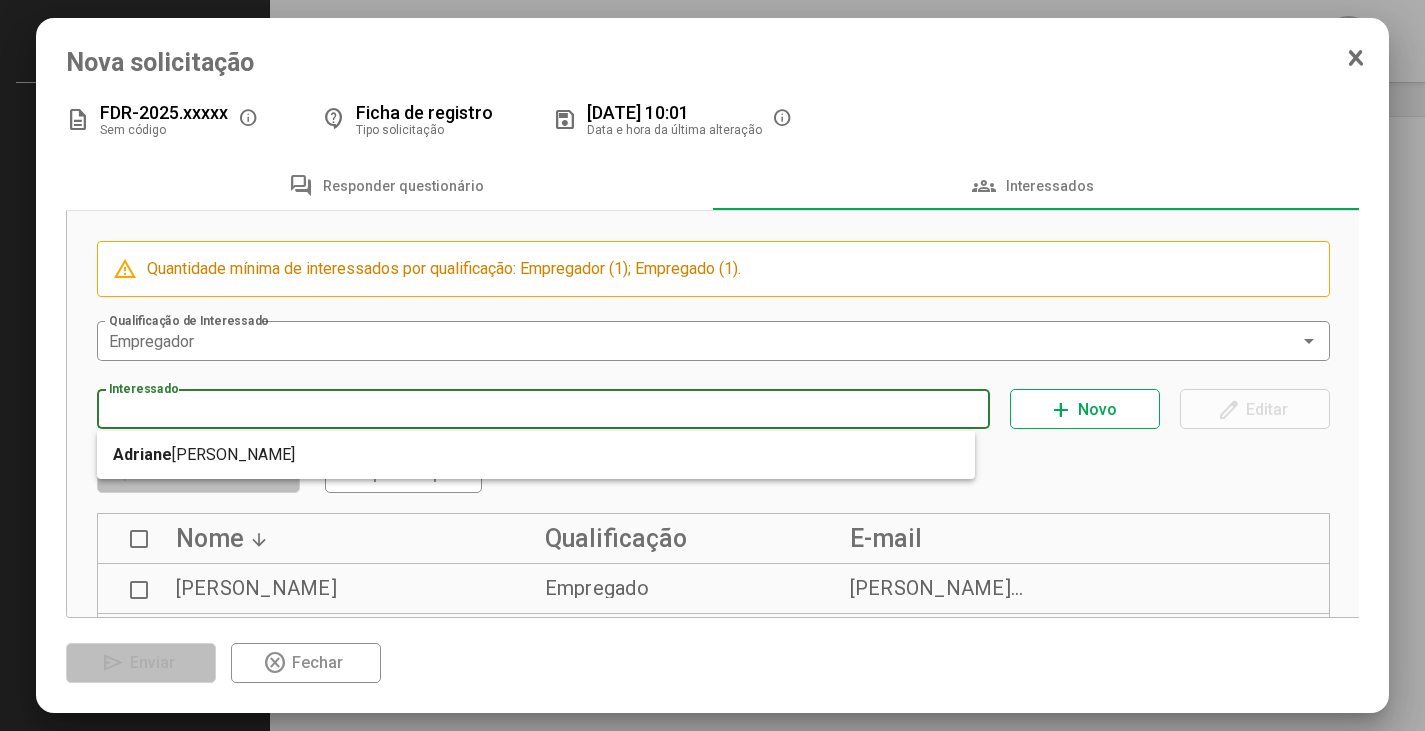 type on "**********" 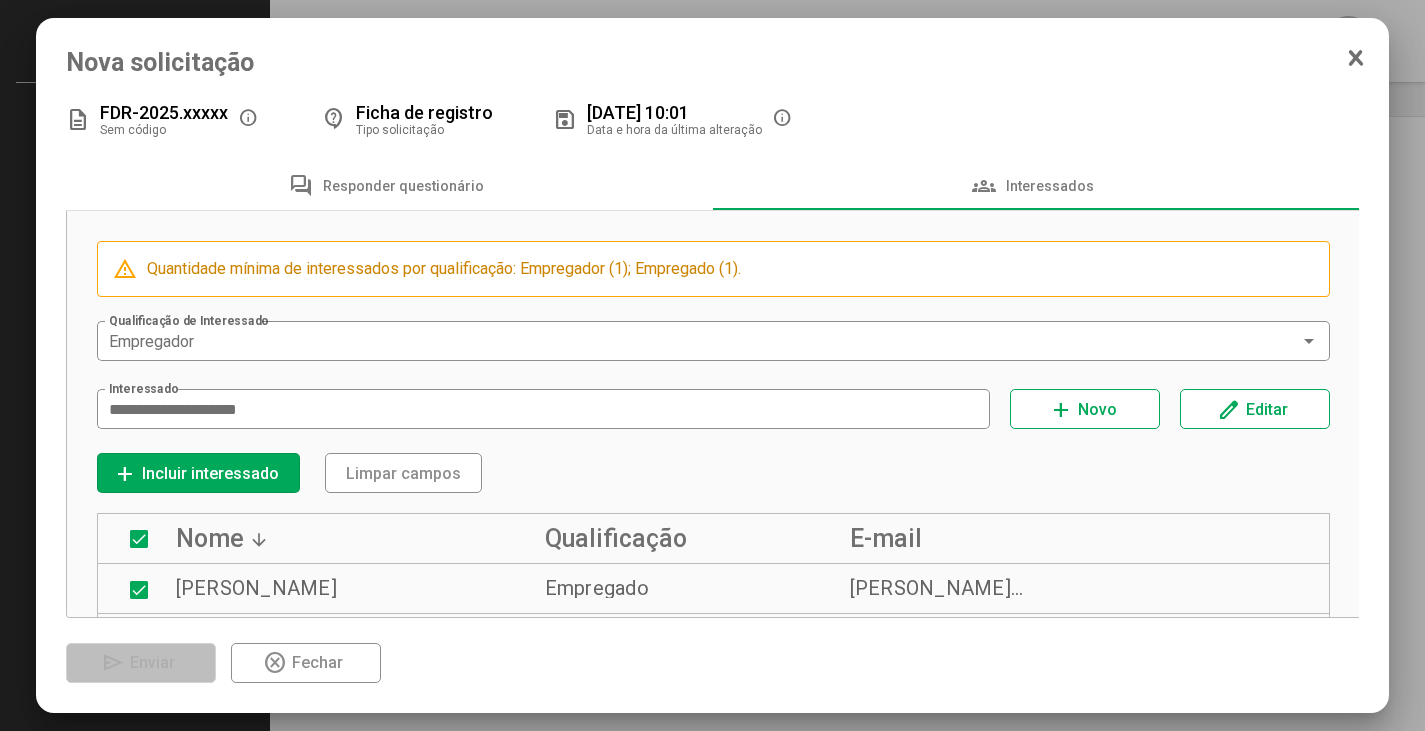 type 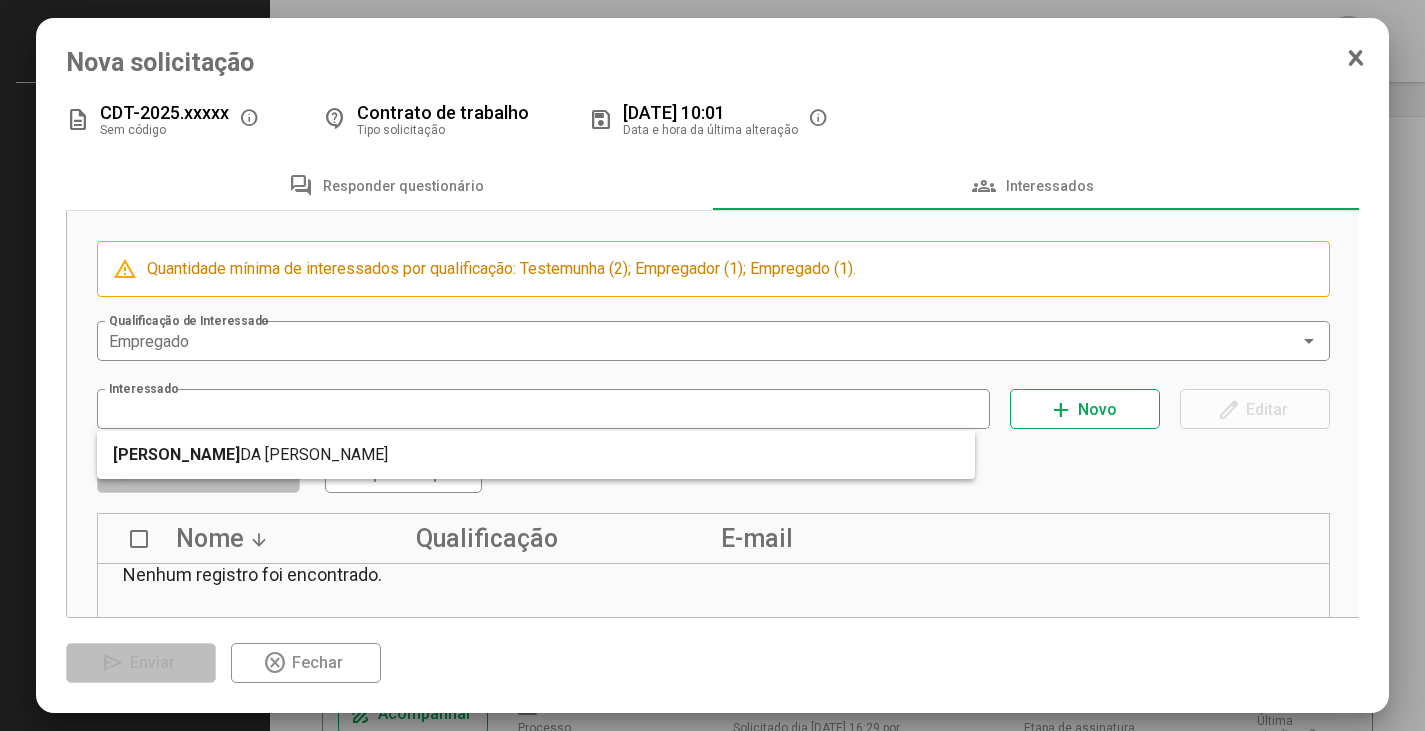 type on "**********" 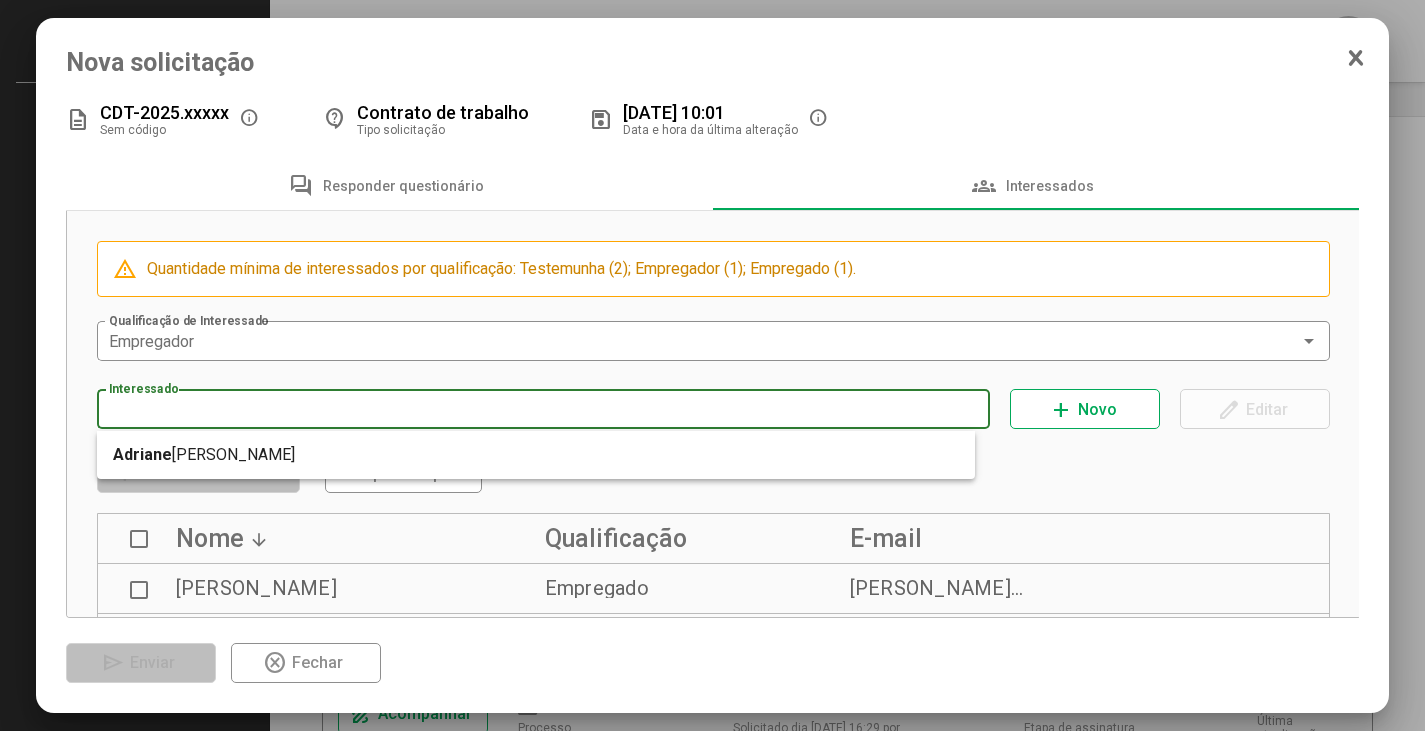 type on "**********" 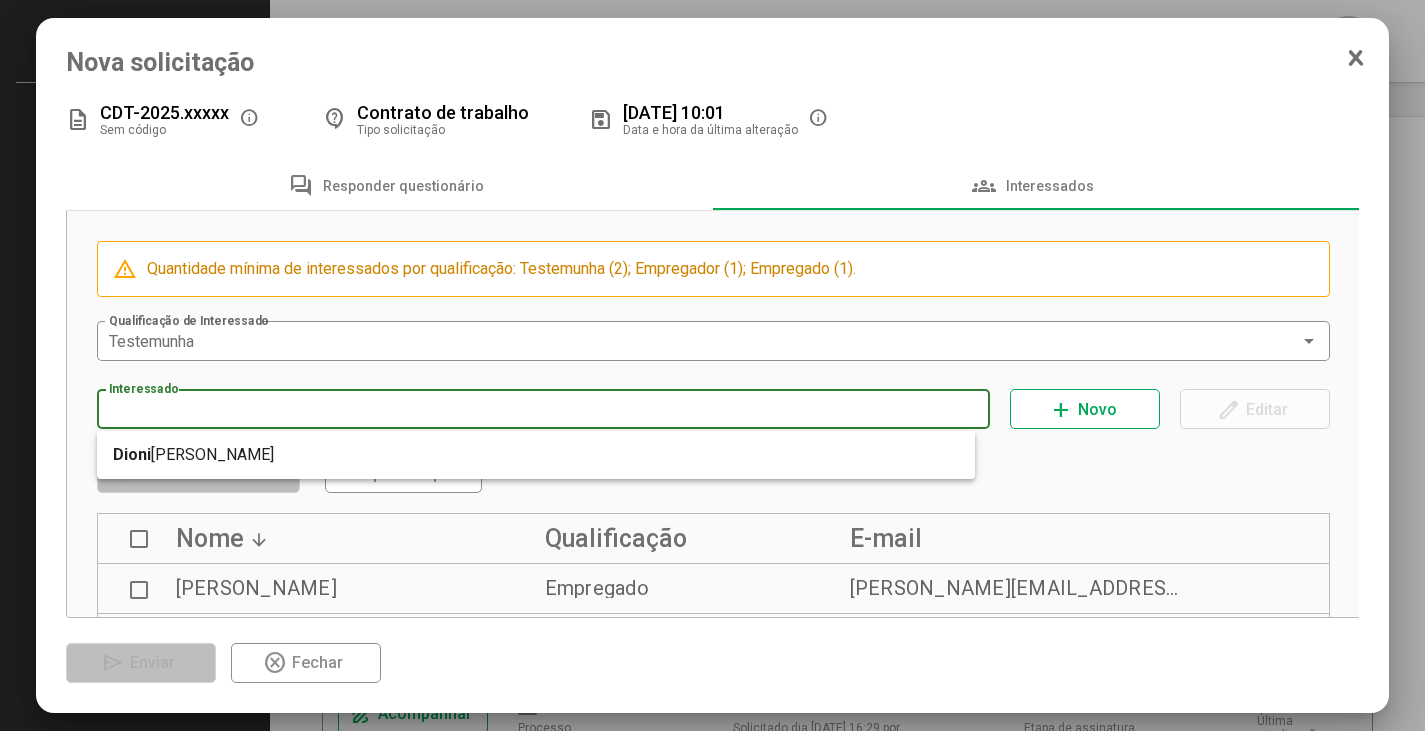 type on "**********" 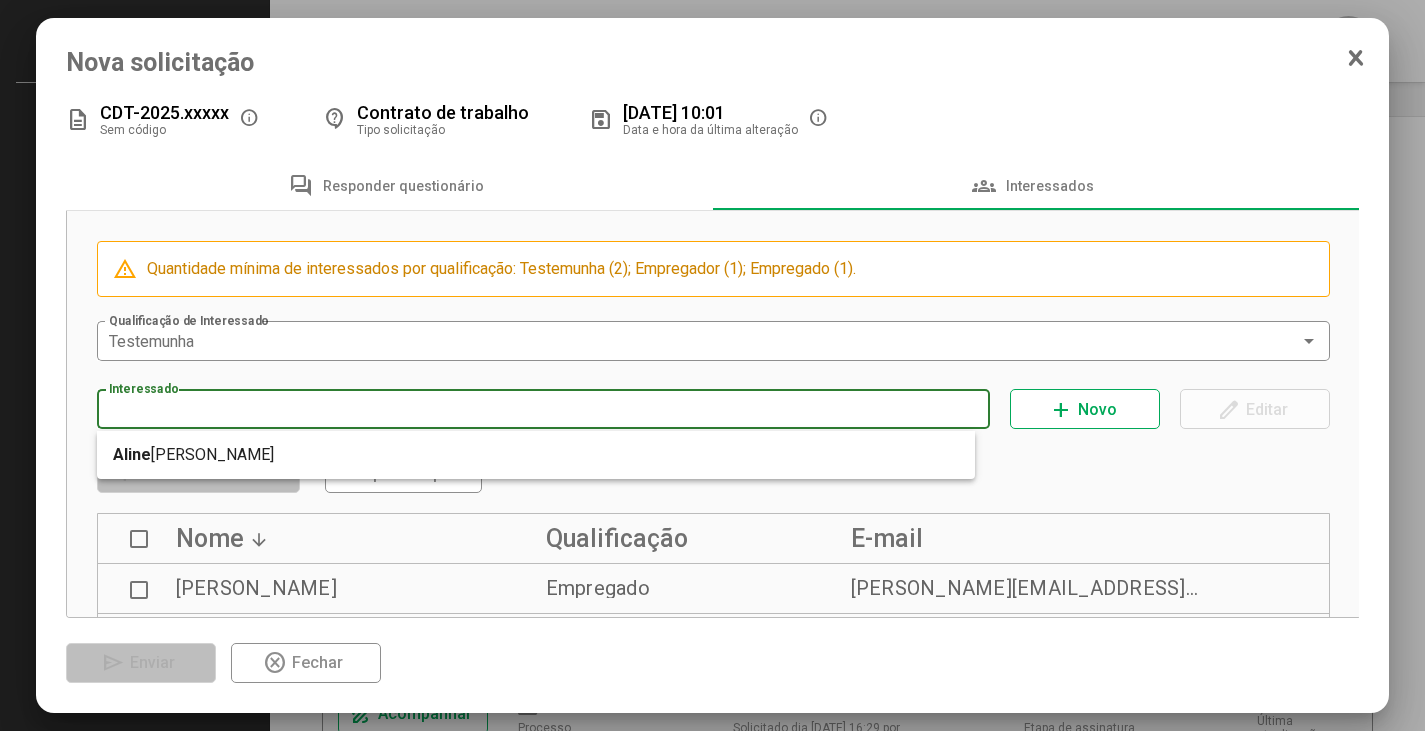 type on "**********" 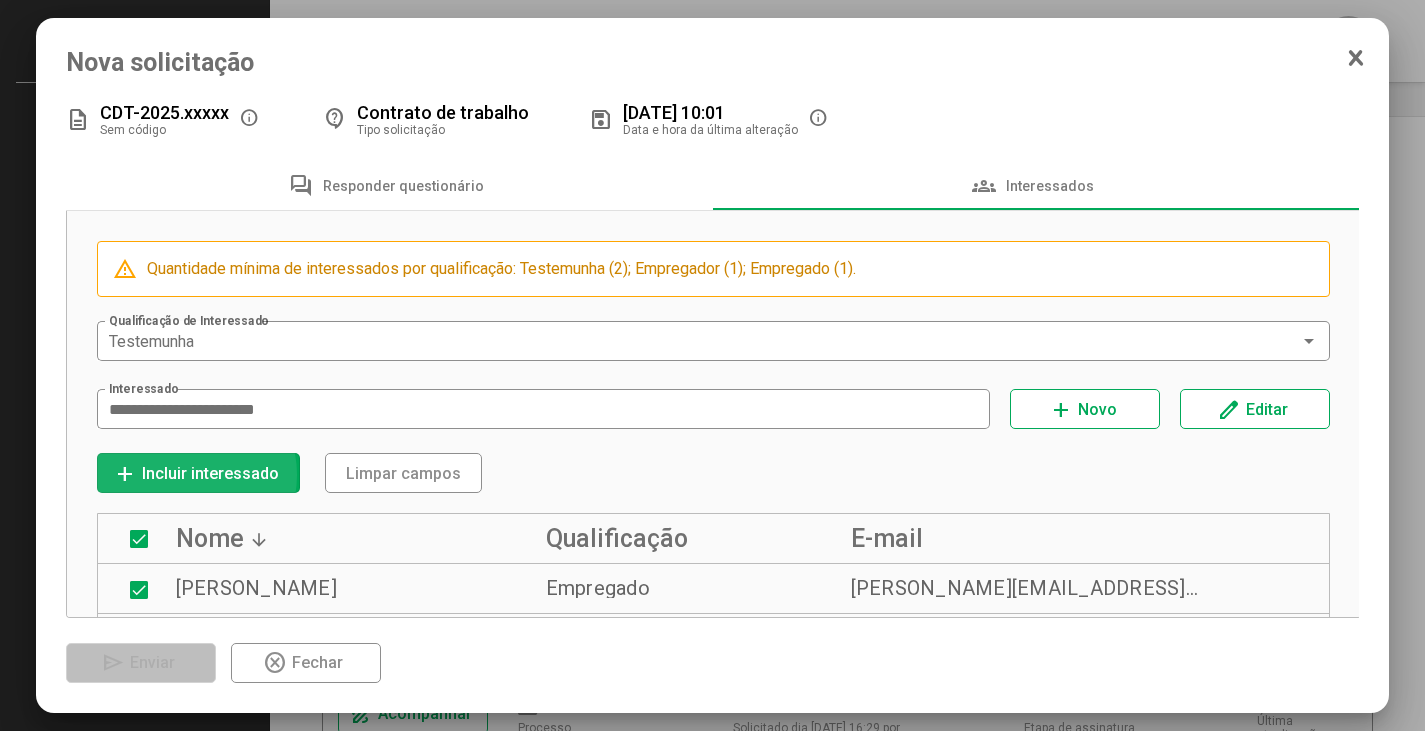 type 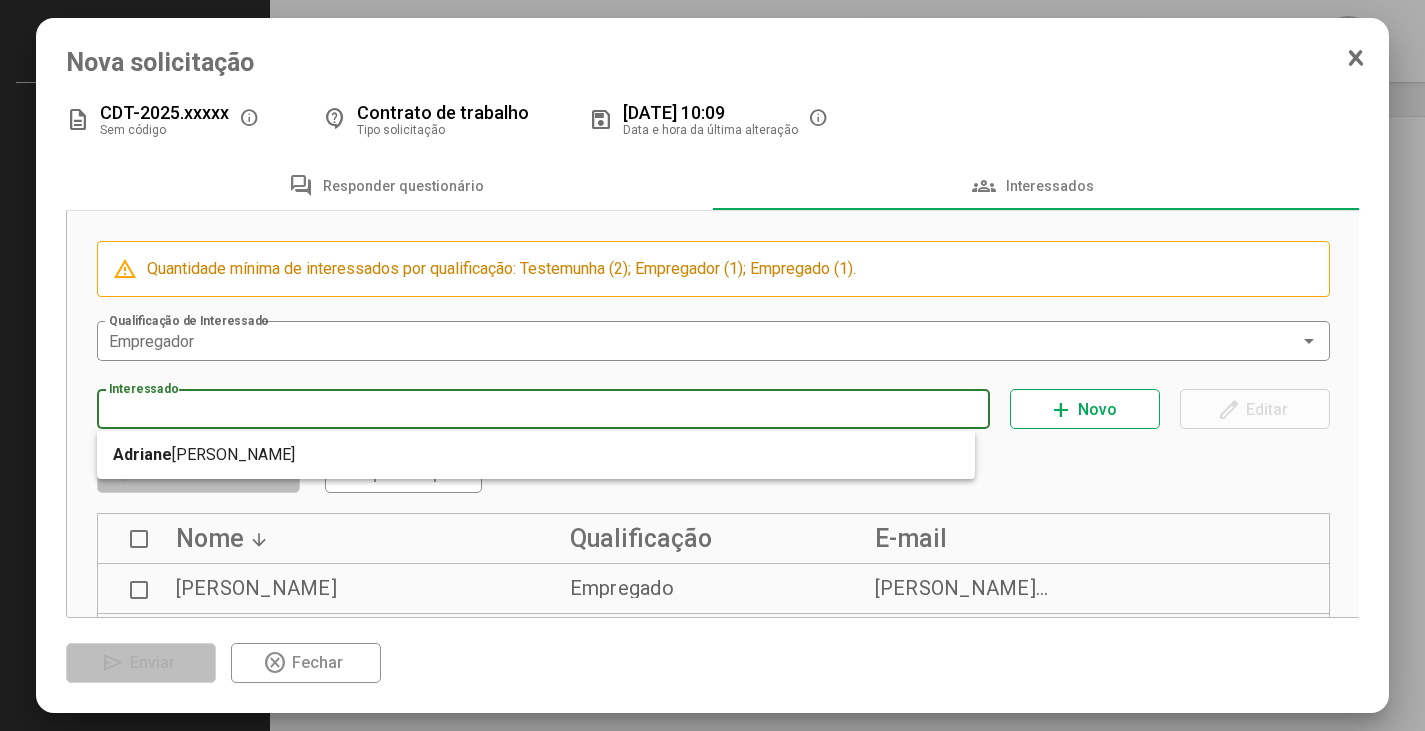 type on "**********" 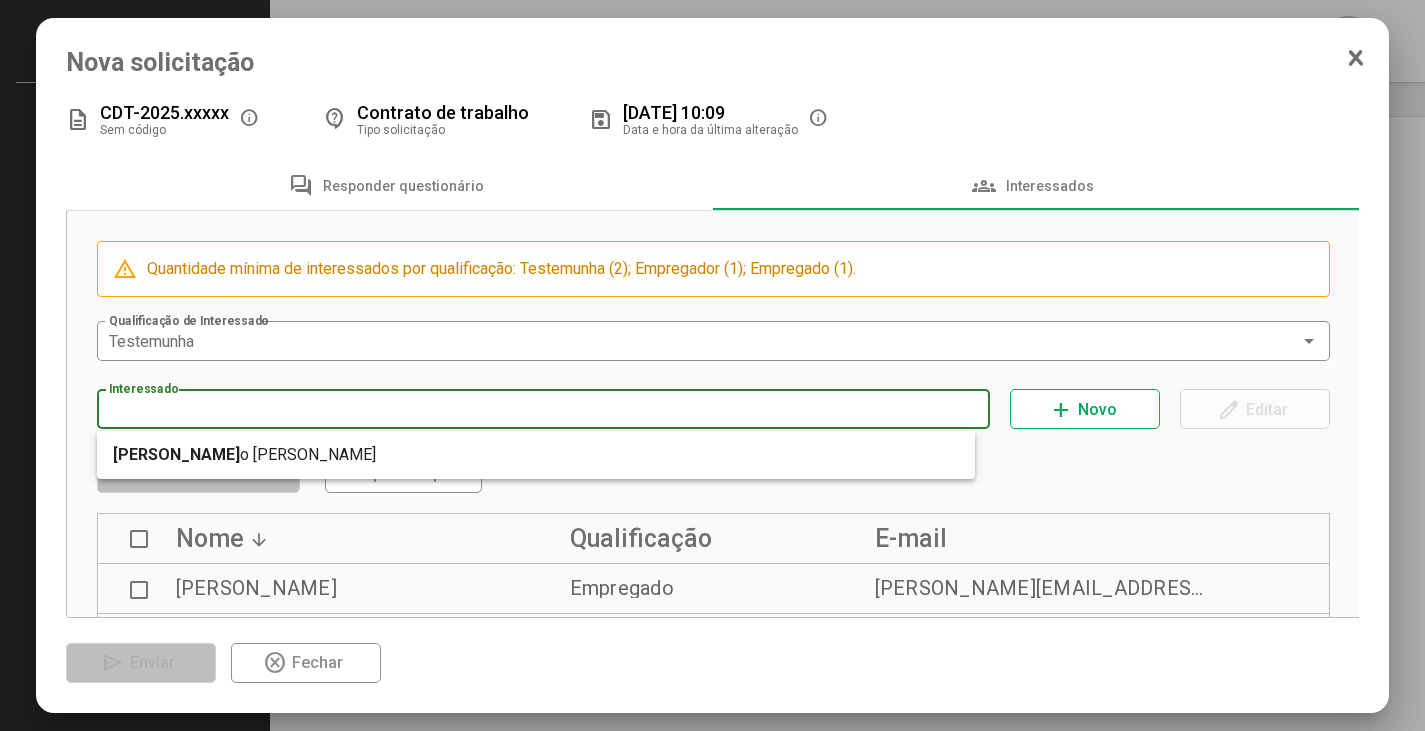 type on "**********" 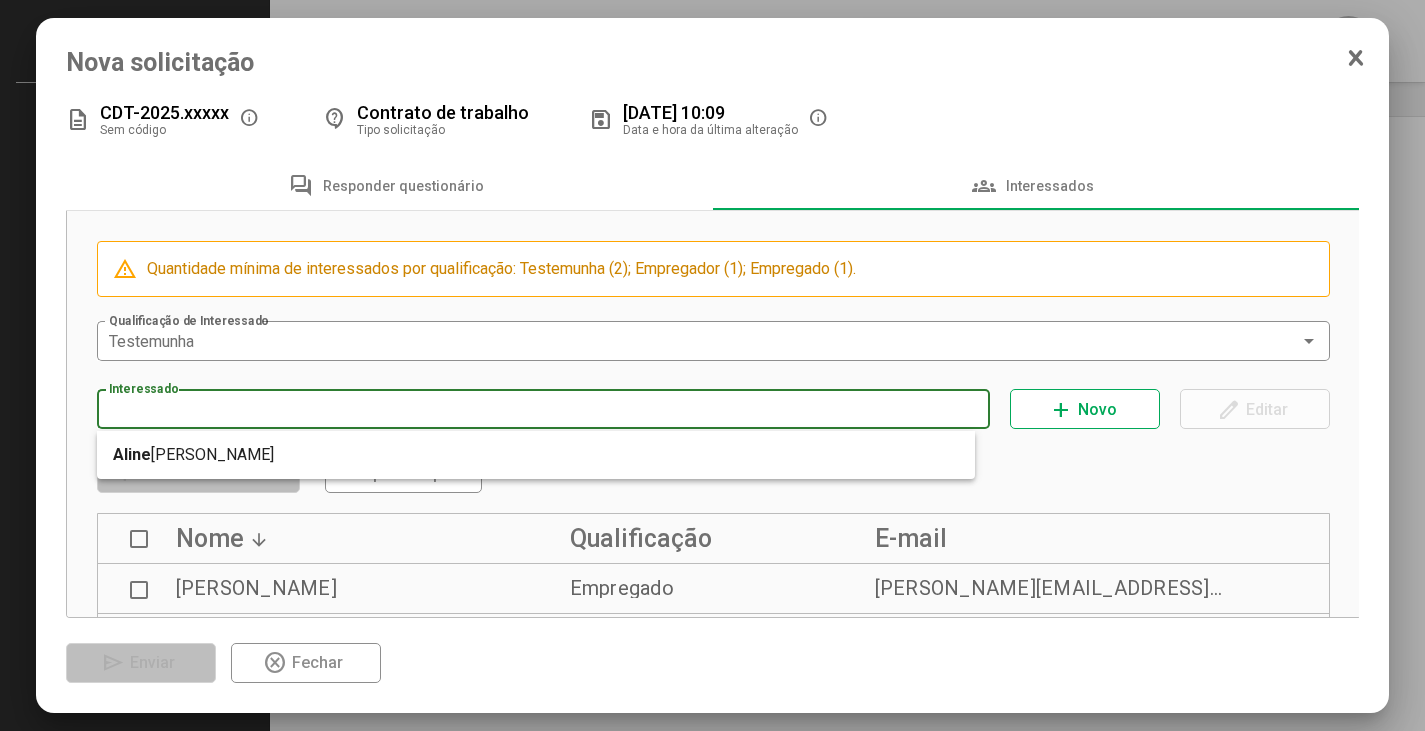 type on "**********" 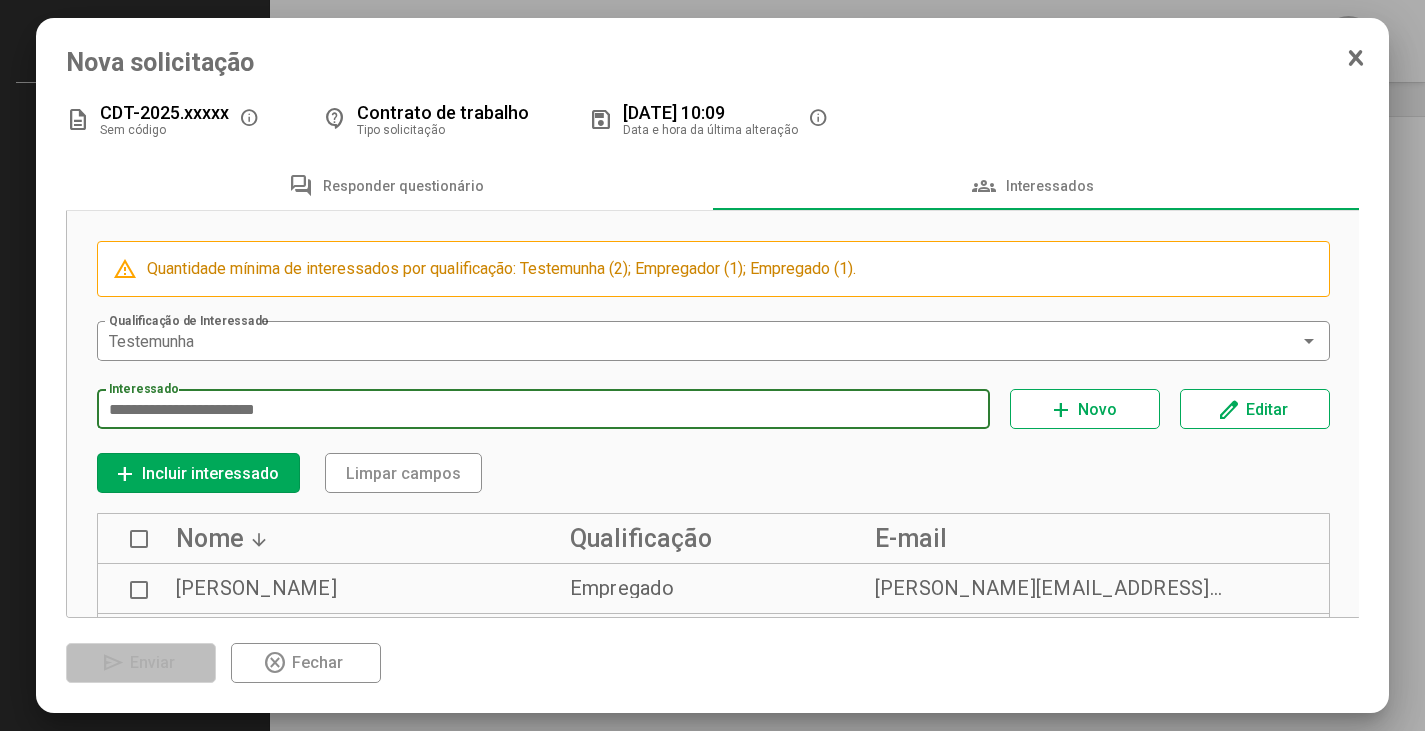 type 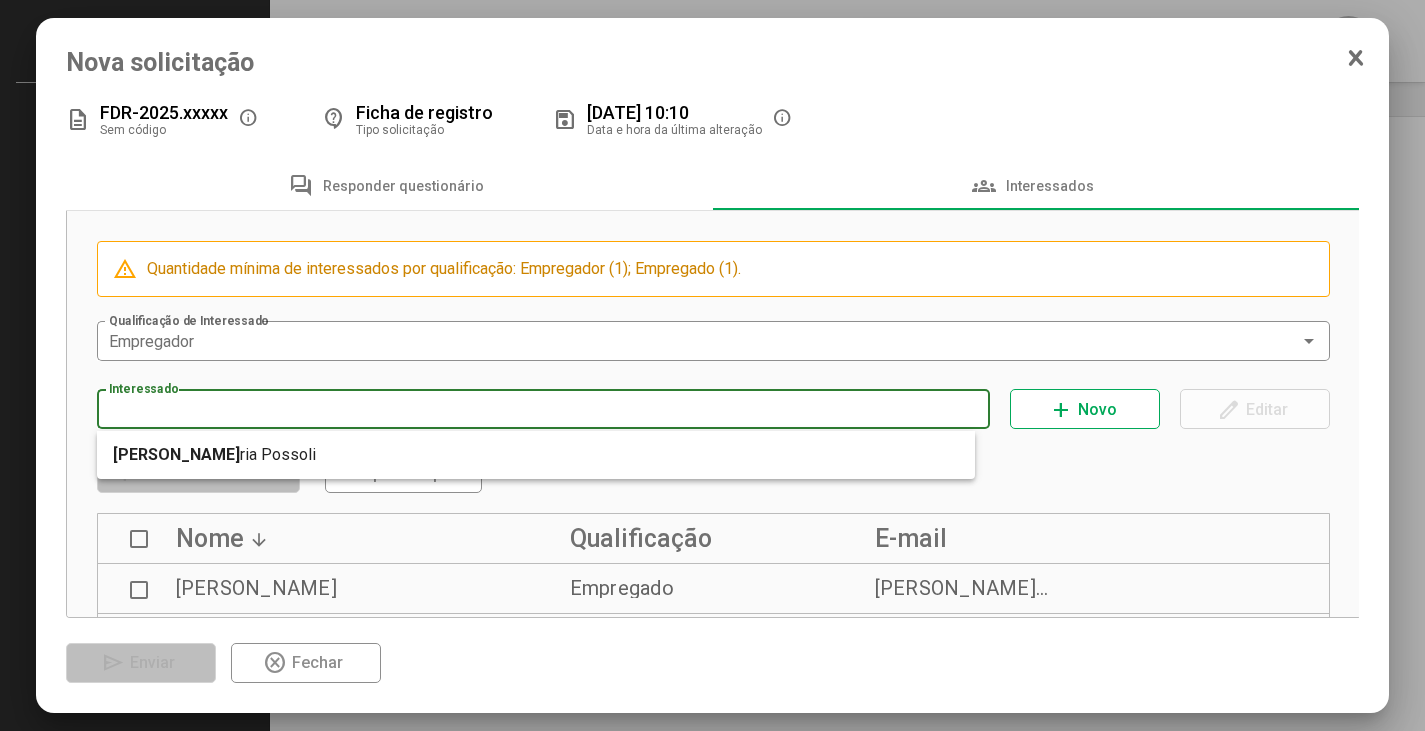 type on "**********" 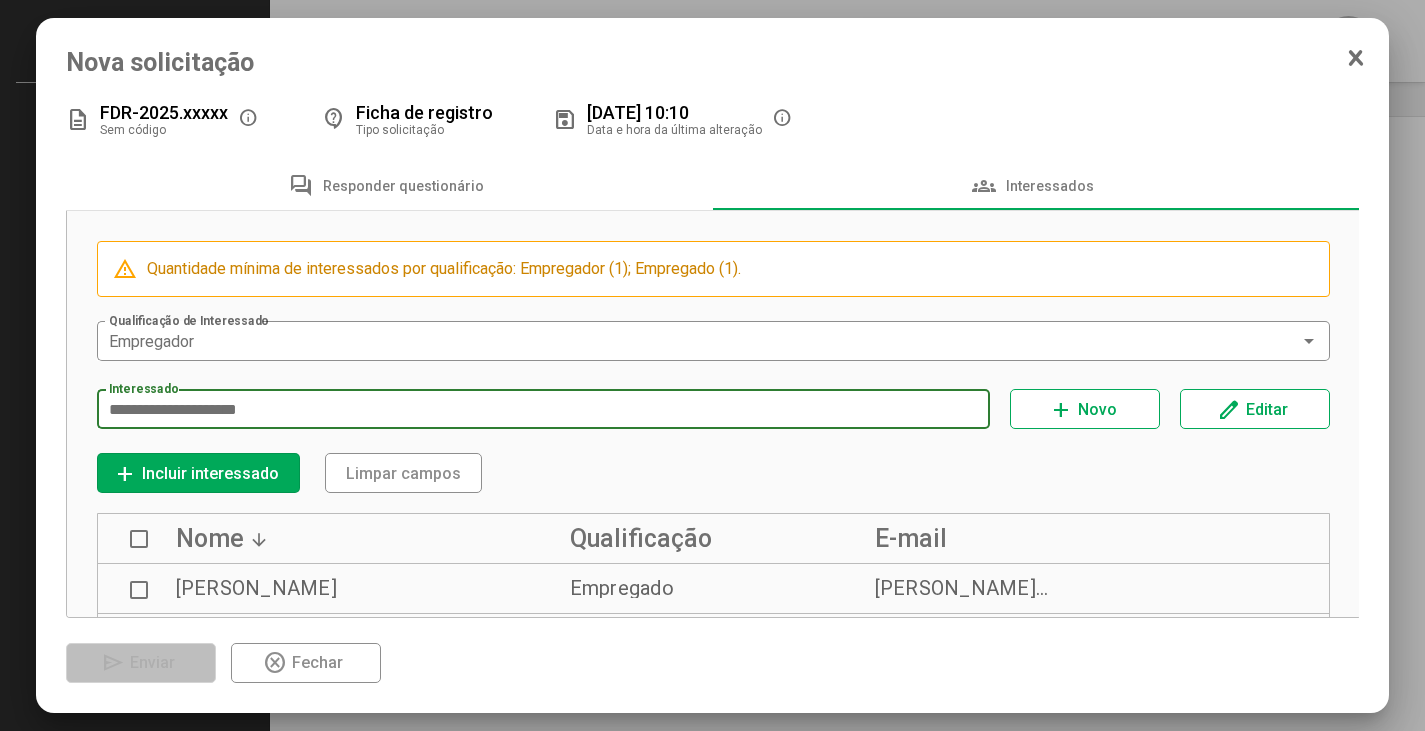 type 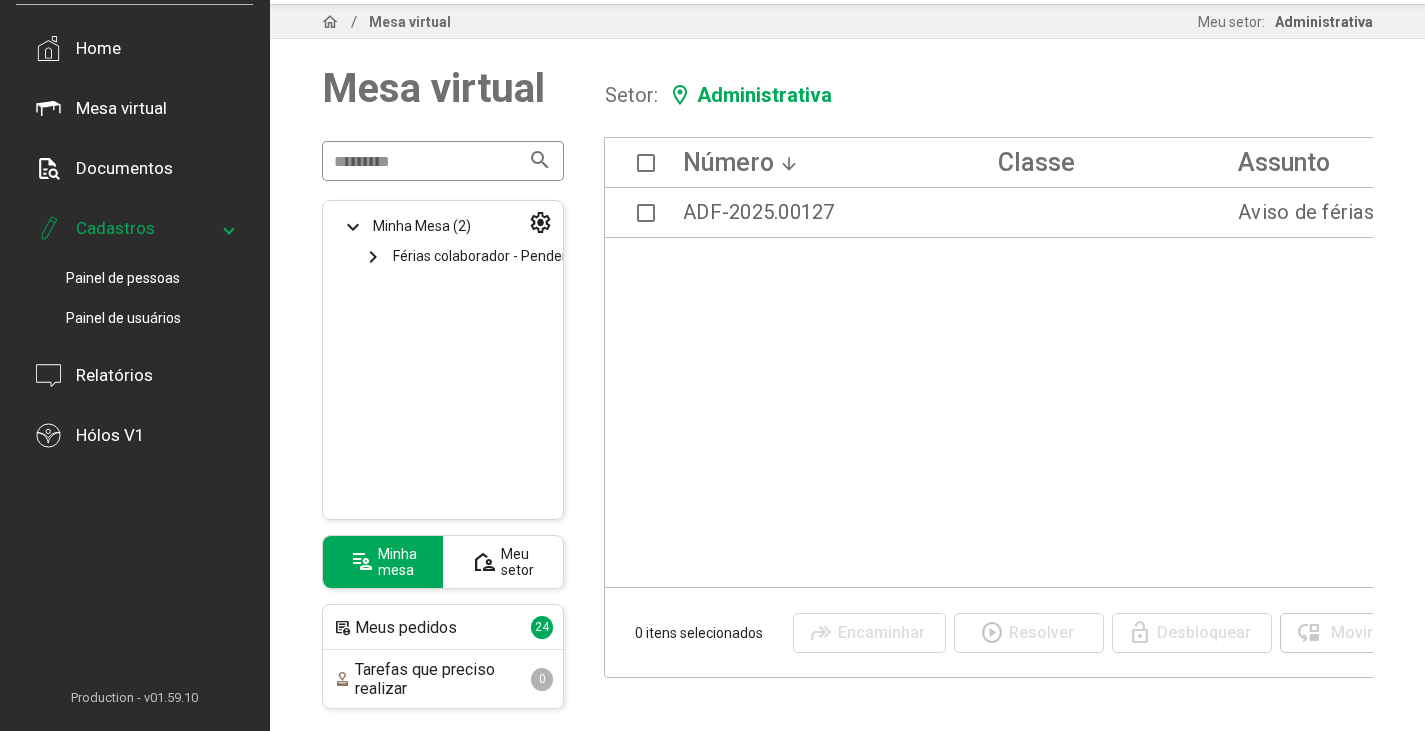scroll, scrollTop: 86, scrollLeft: 0, axis: vertical 